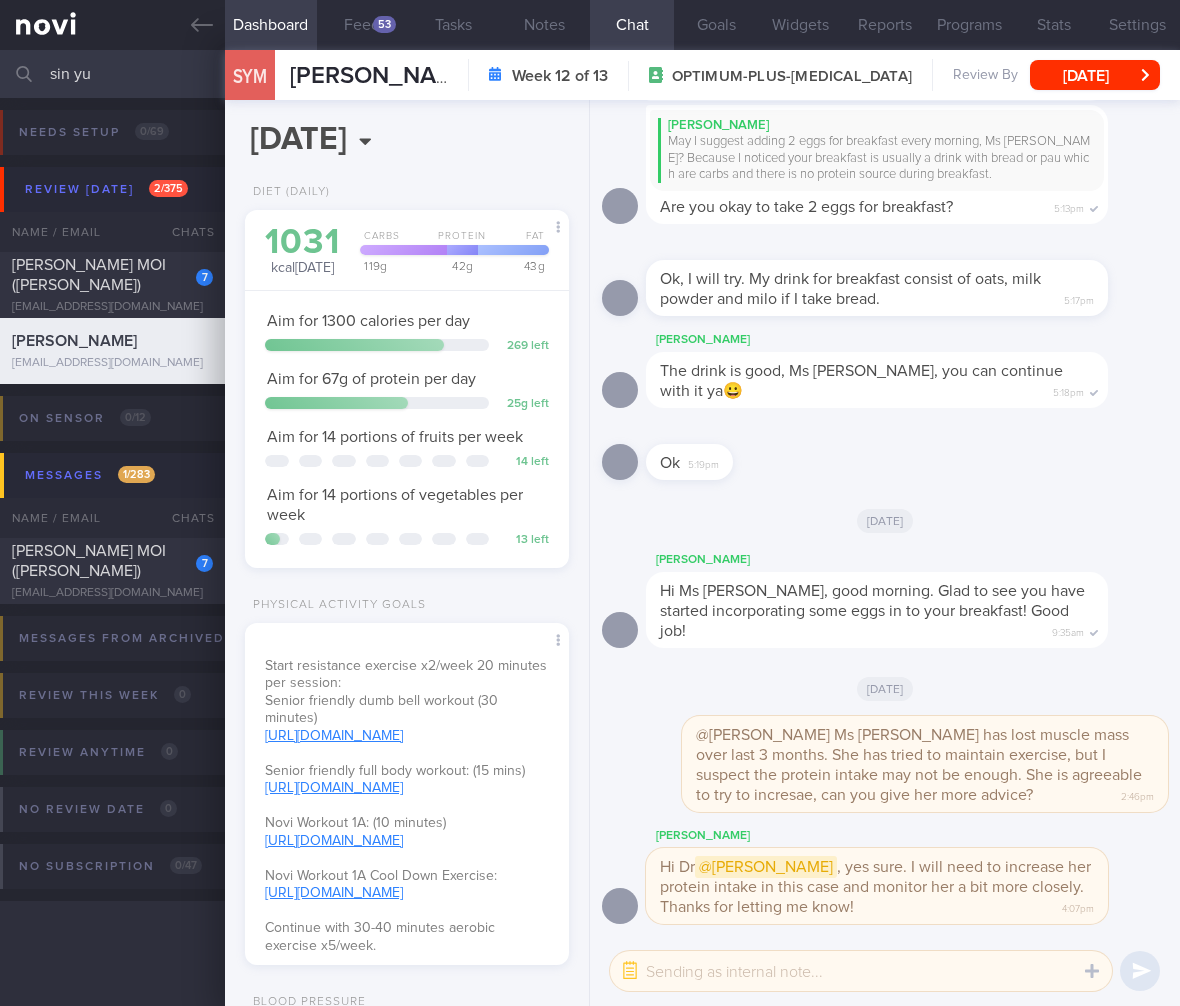 select on "6" 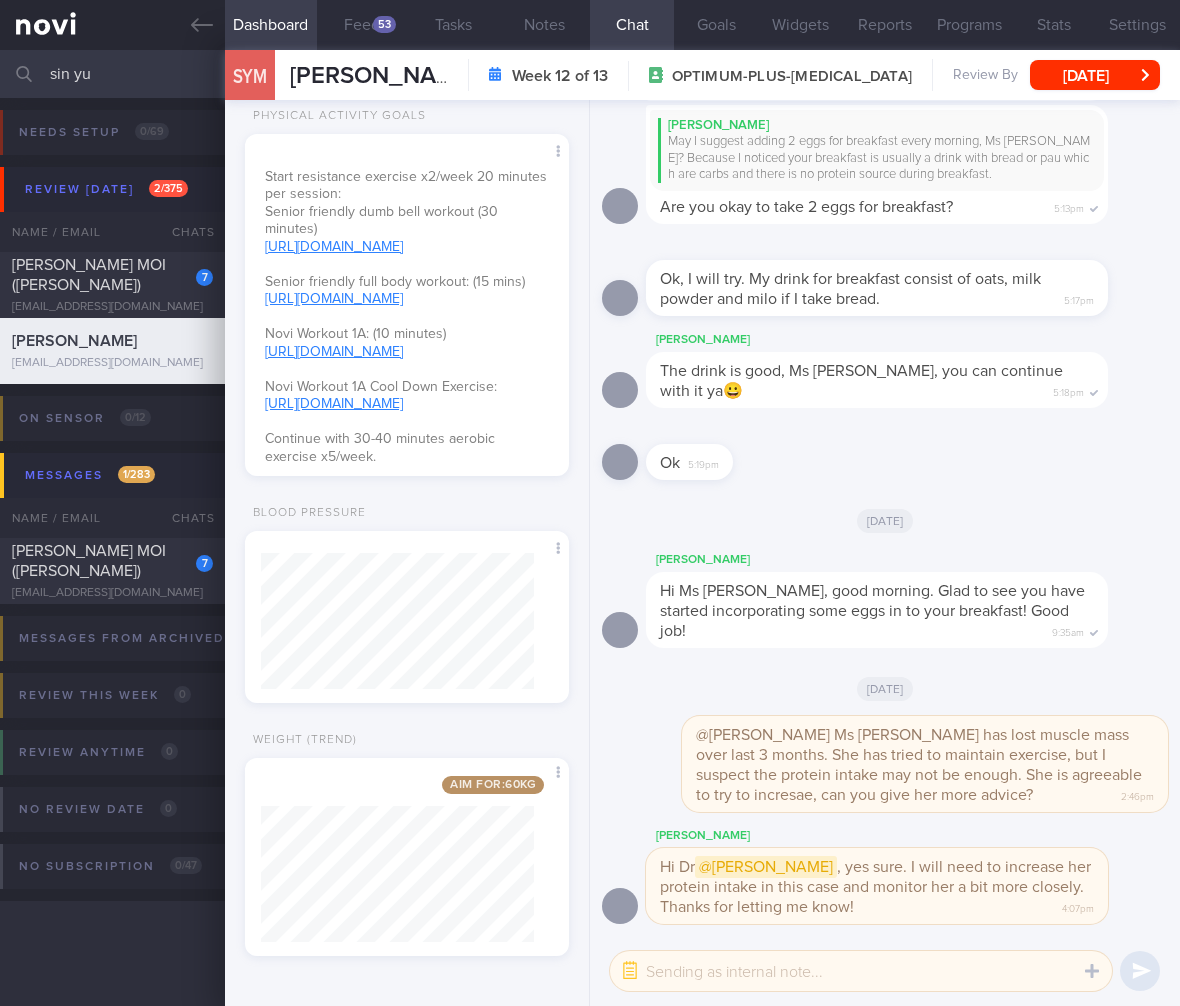 drag, startPoint x: 125, startPoint y: 79, endPoint x: -86, endPoint y: 58, distance: 212.04245 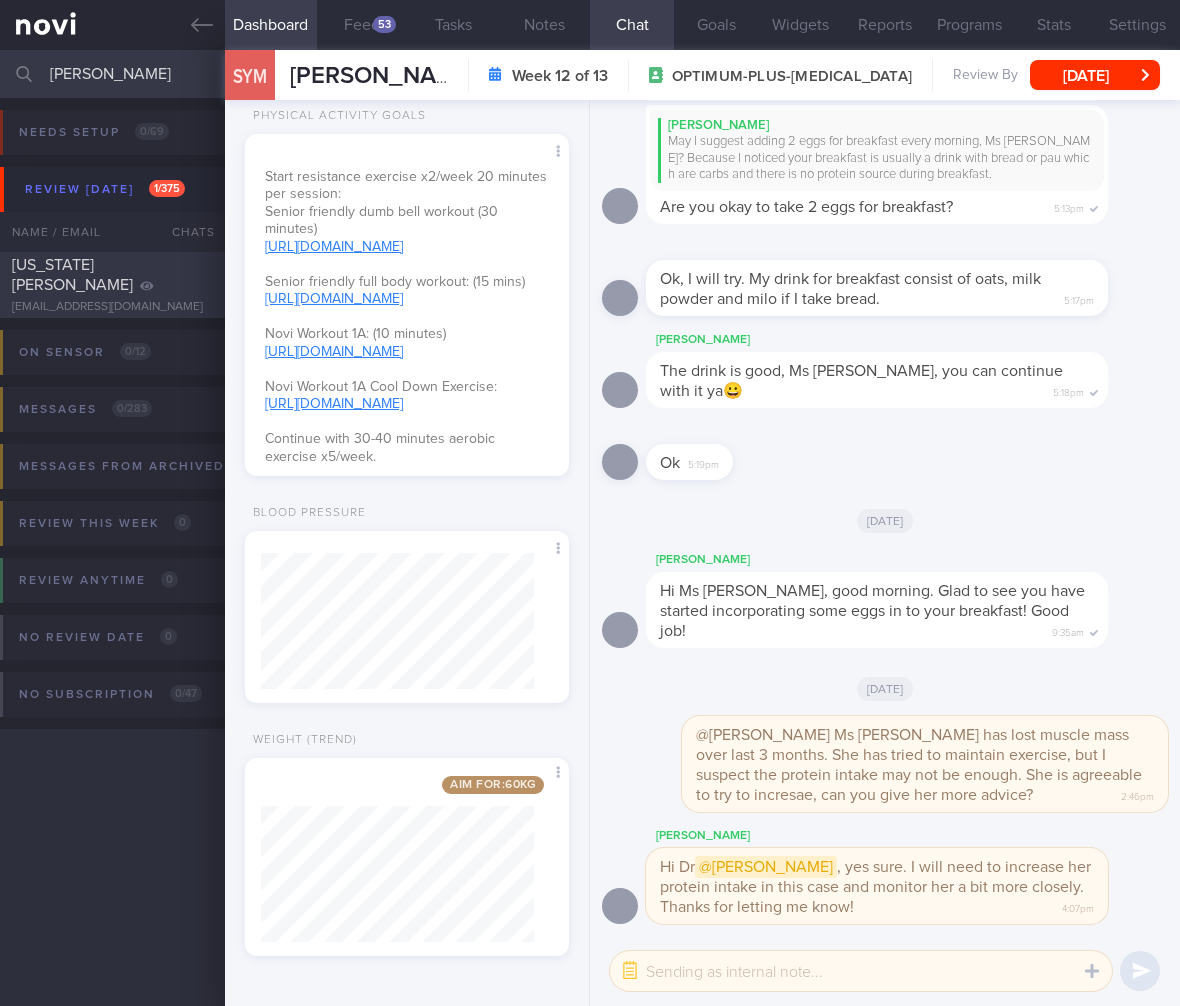 type on "walton" 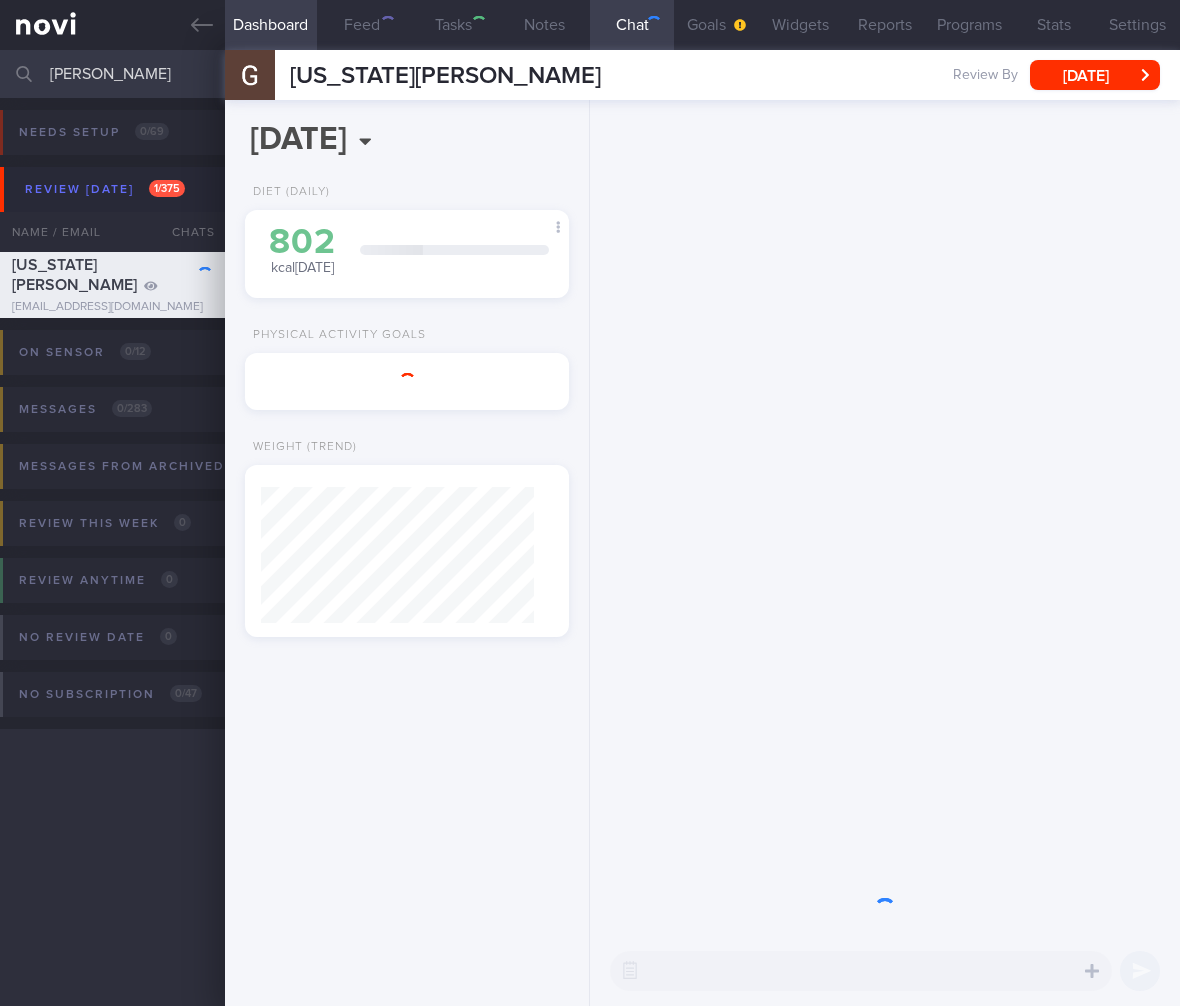 scroll, scrollTop: 0, scrollLeft: 0, axis: both 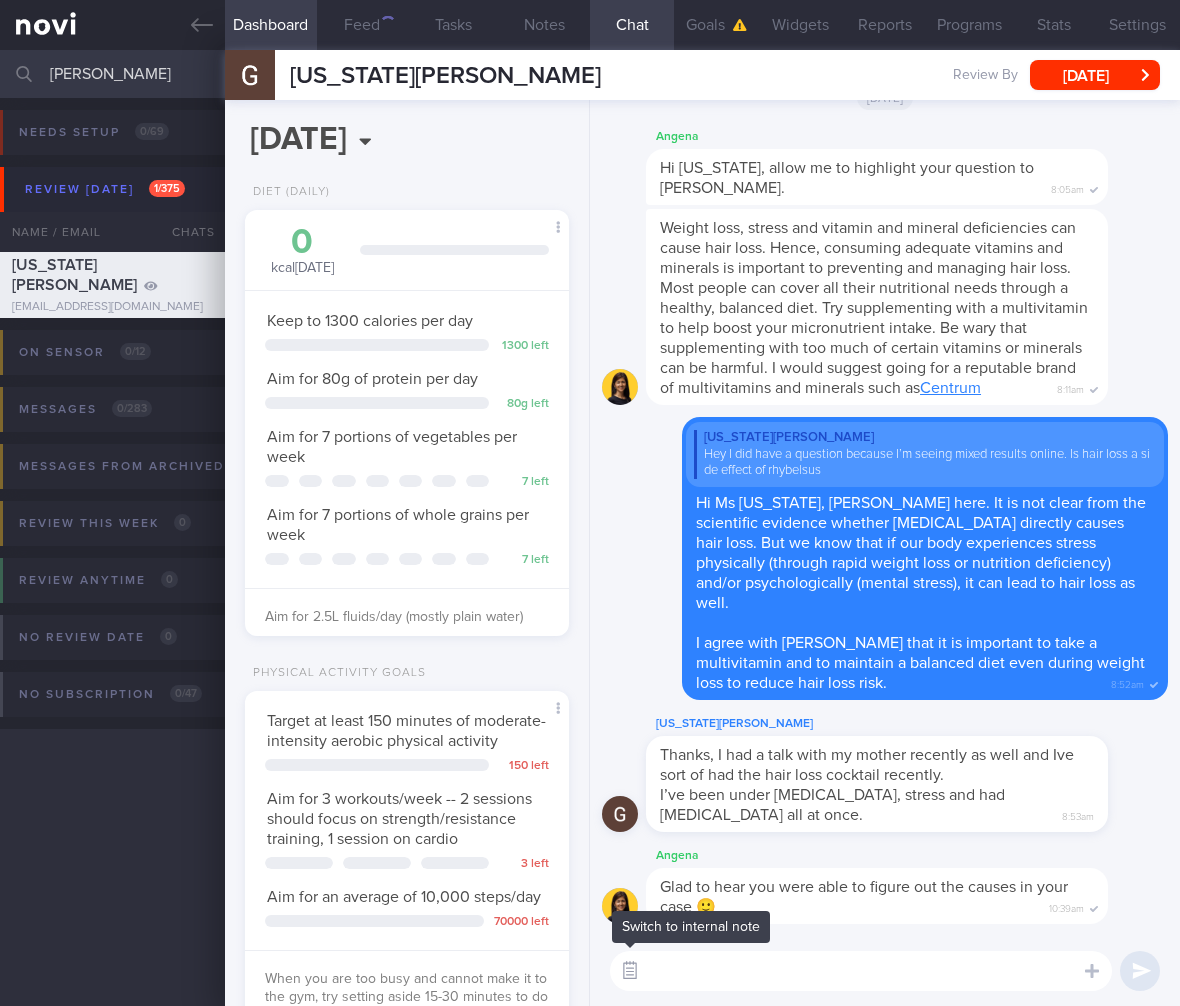 click at bounding box center (630, 971) 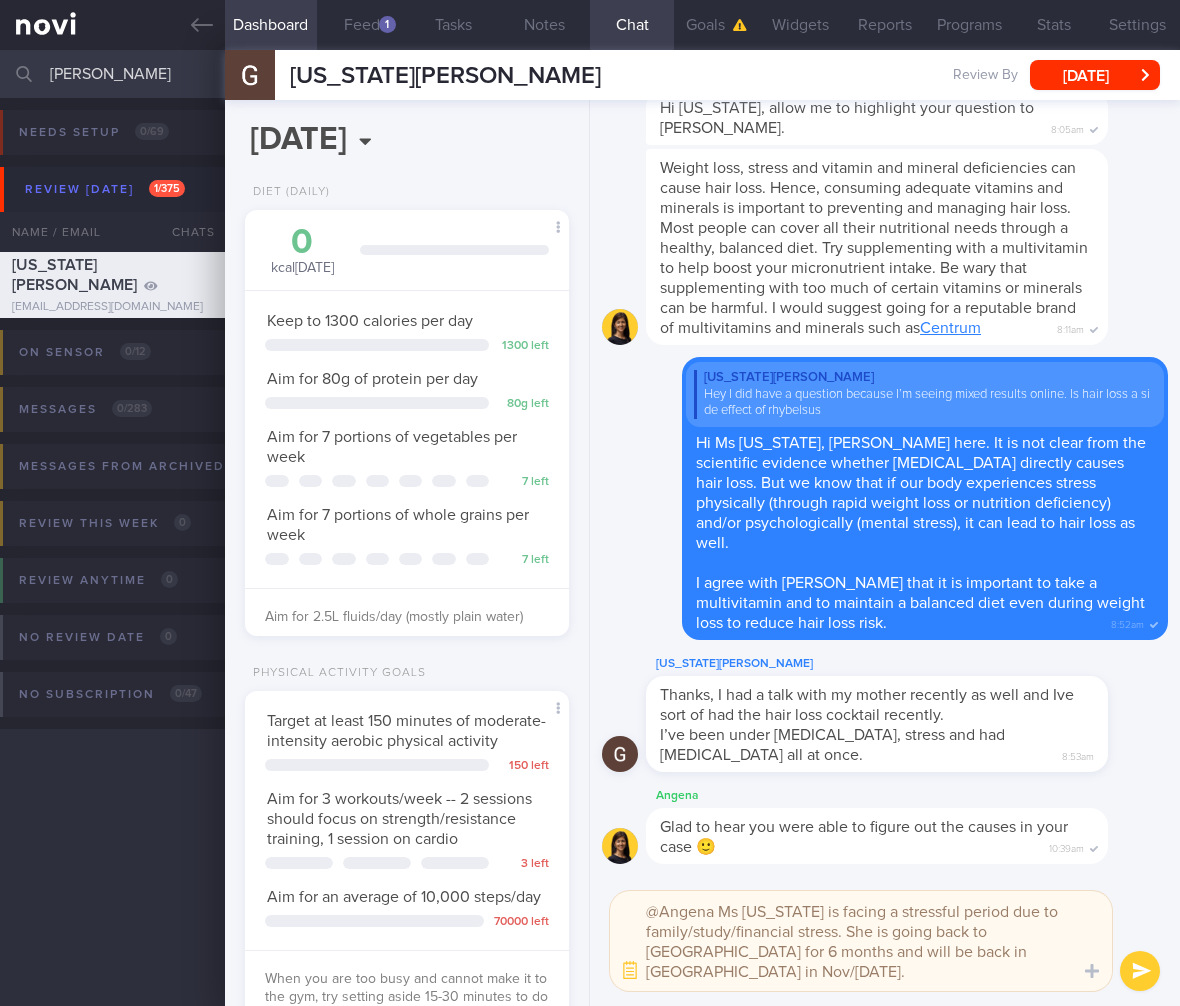 scroll, scrollTop: 0, scrollLeft: 0, axis: both 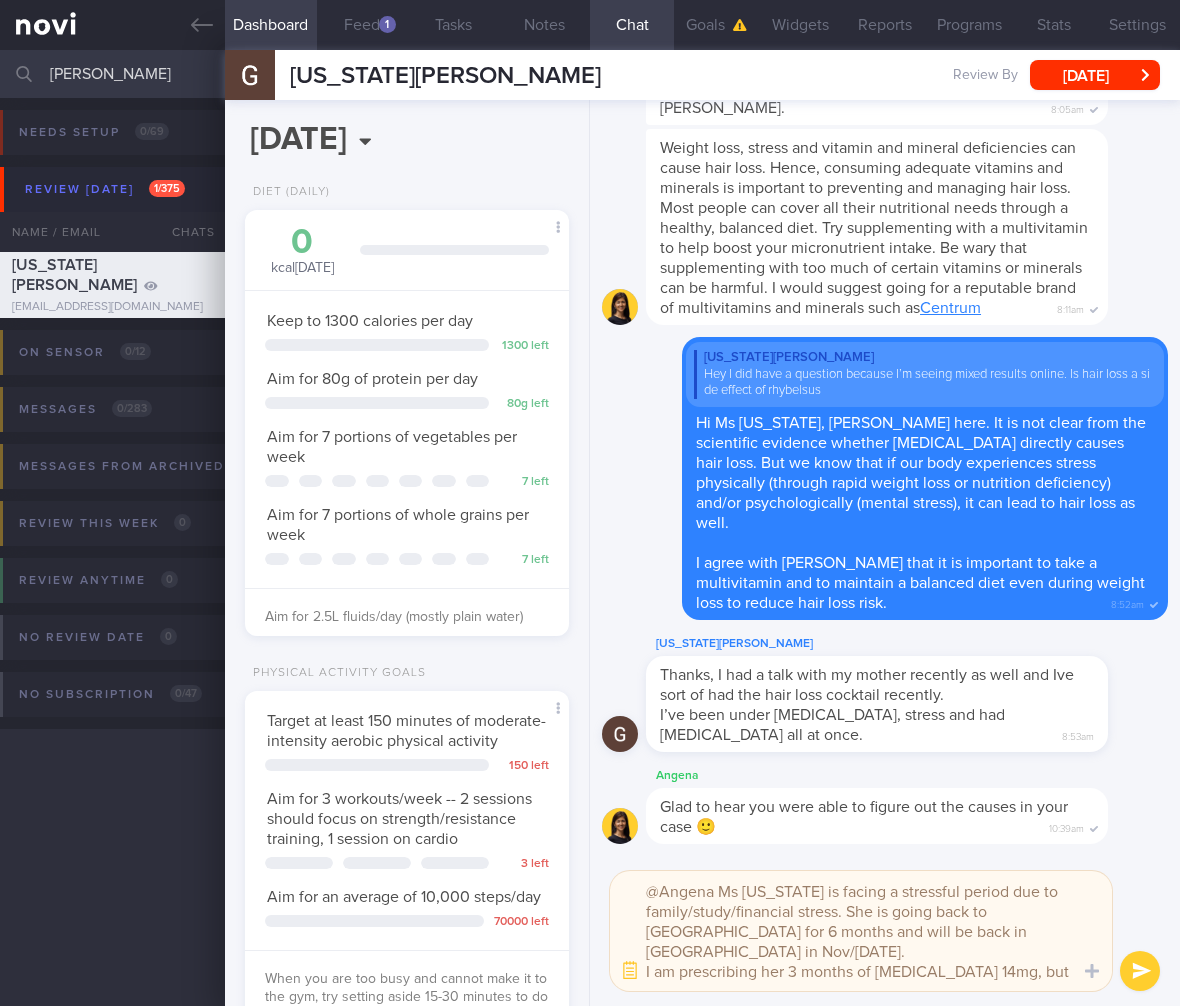 type on "@Angena Ms Georgia is facing a stressful period due to family/study/financial stress. She is going back to Australia for 6 months and will be back in SG in Nov/Dec 2025.
I am prescribing her 3 months of Rybelsus 14mg, but she is taking 14mg every 2 days which will stretch over 6 months" 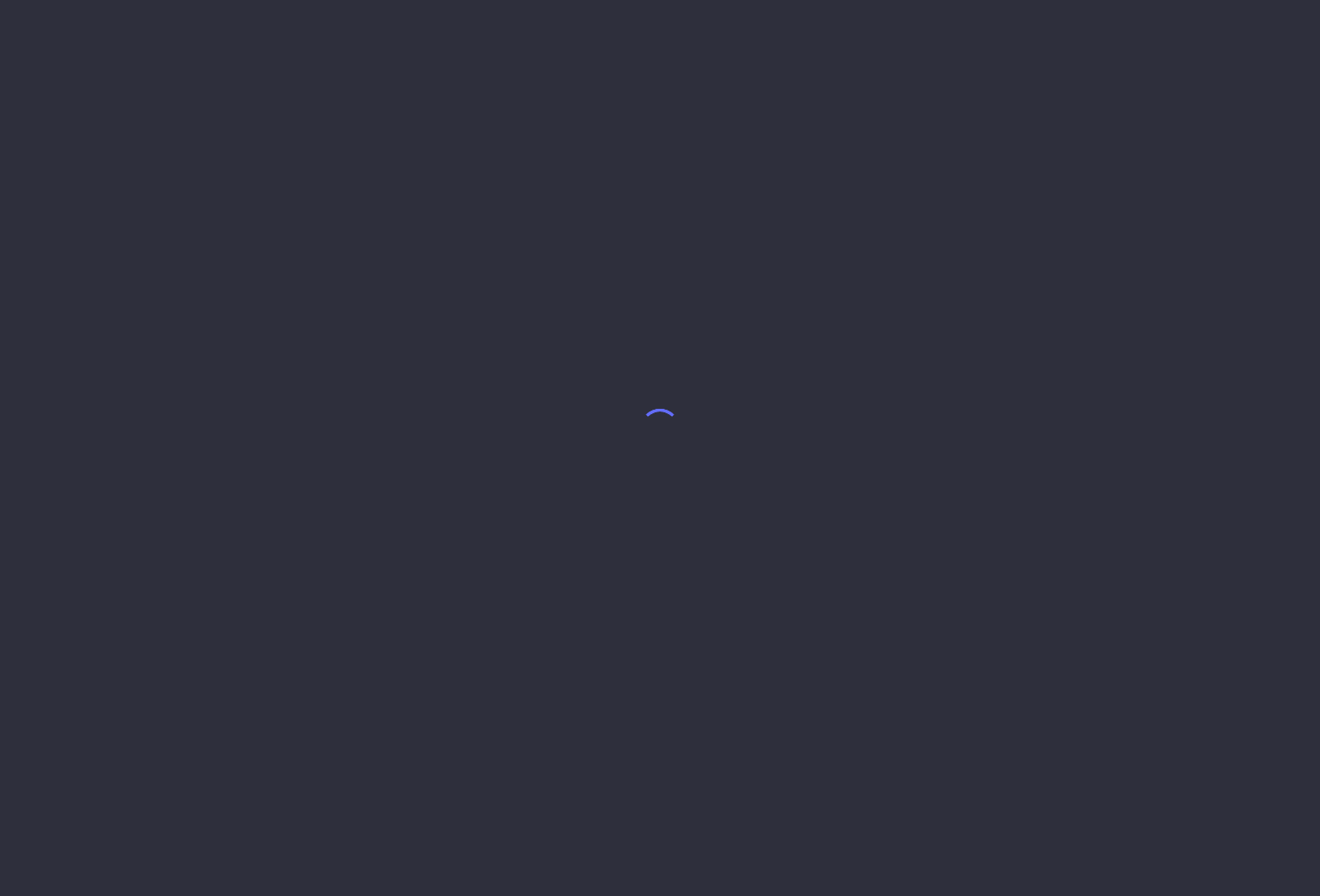 scroll, scrollTop: 0, scrollLeft: 0, axis: both 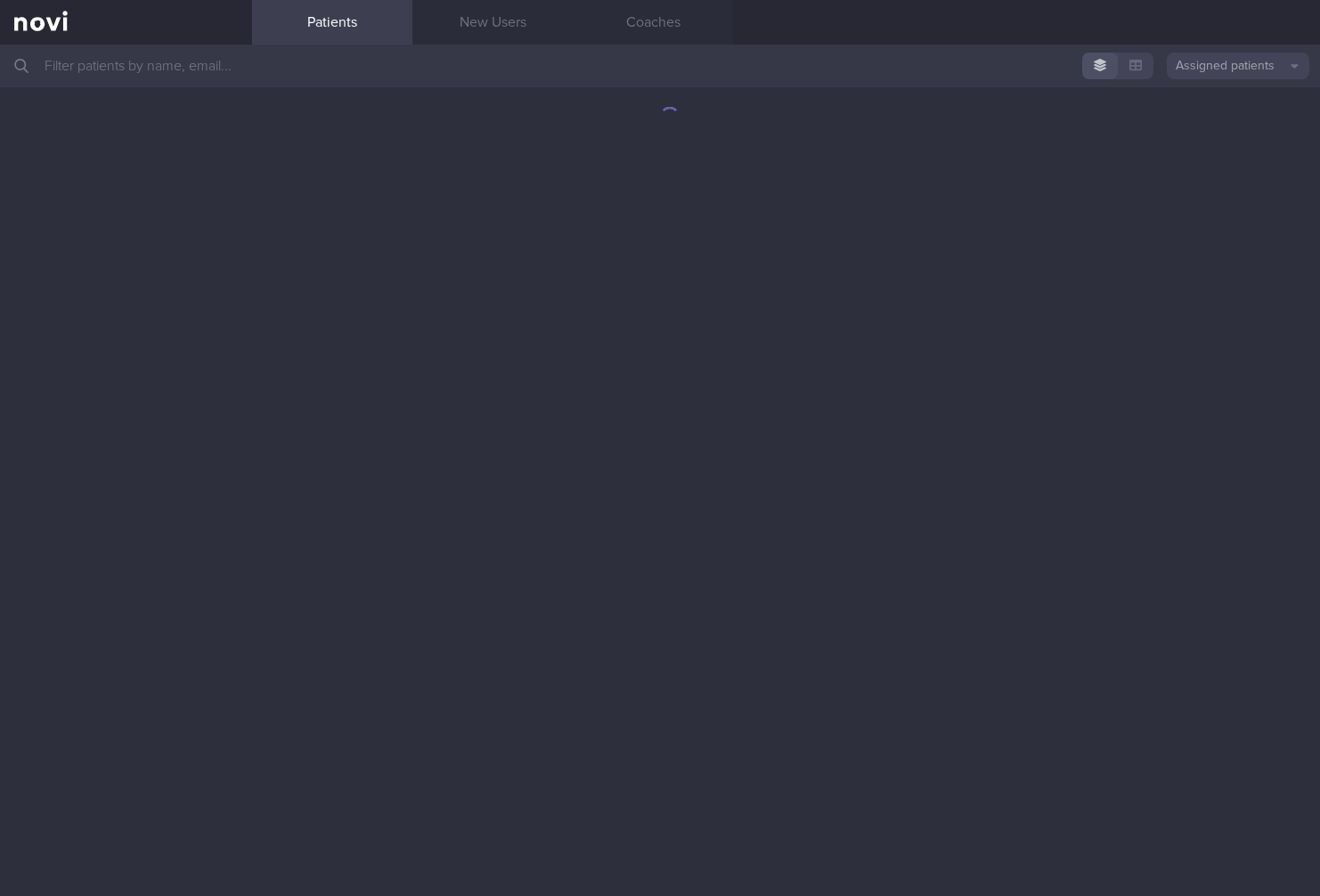 click at bounding box center [660, 66] 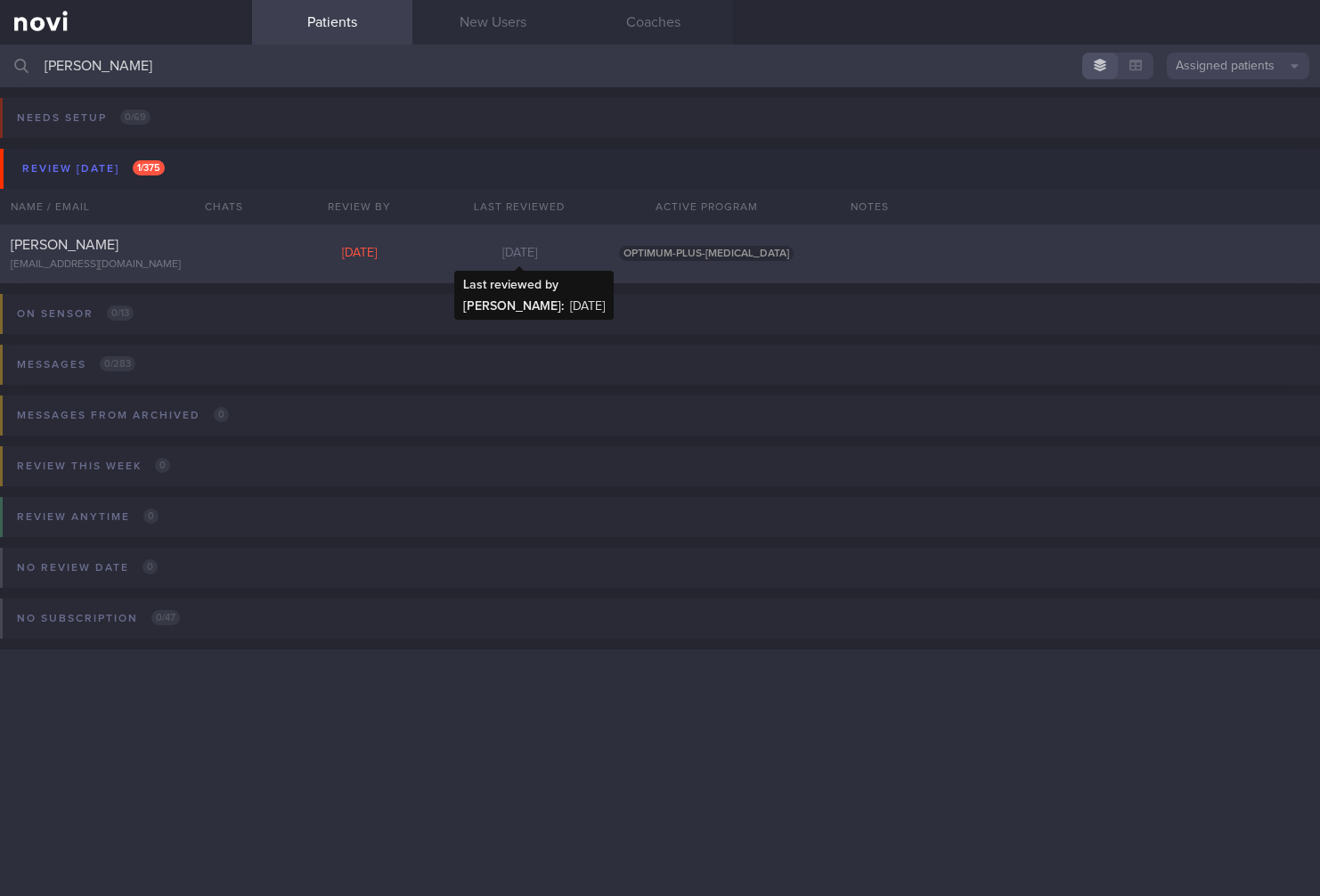 type on "aaron" 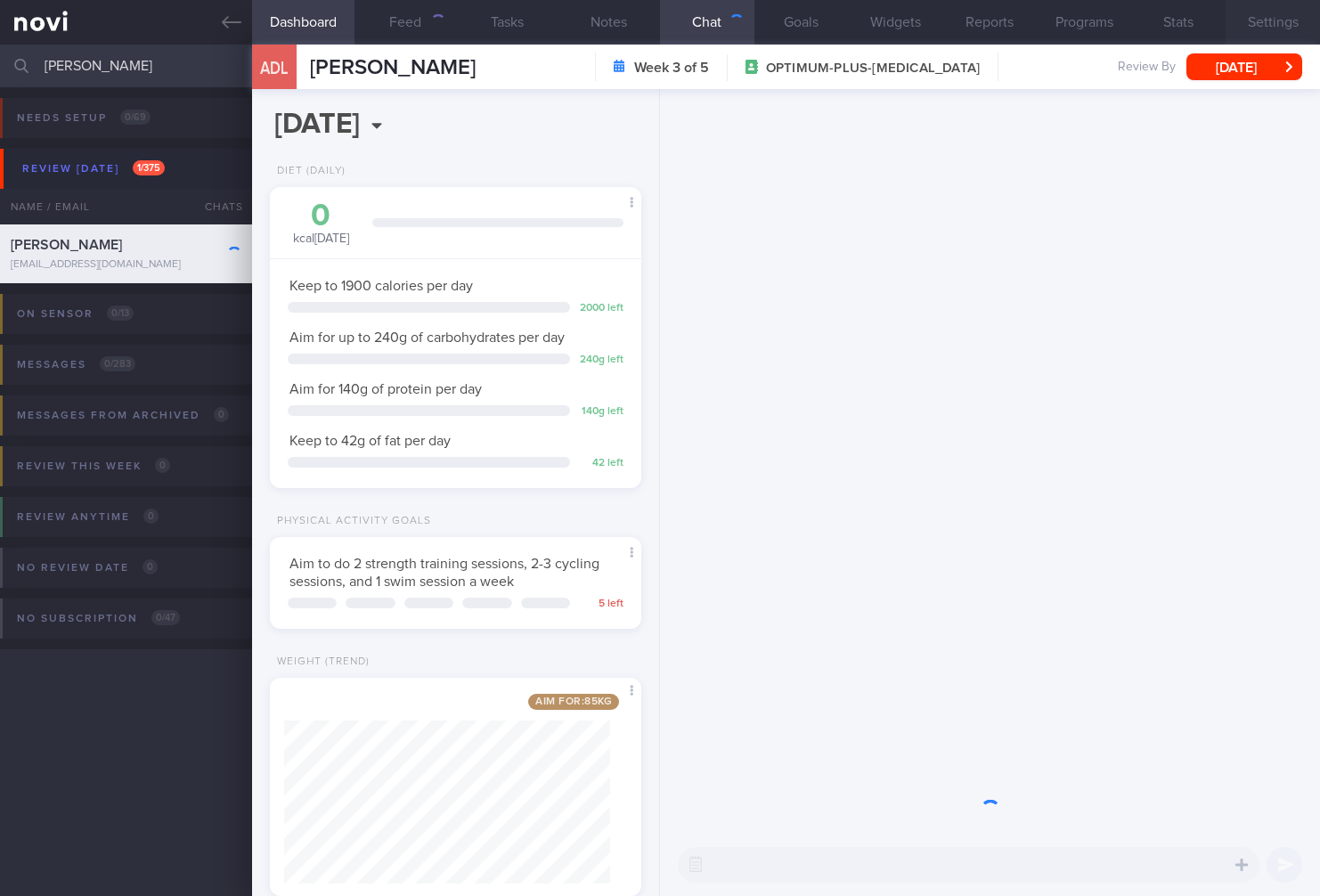 scroll, scrollTop: 890467, scrollLeft: 890362, axis: both 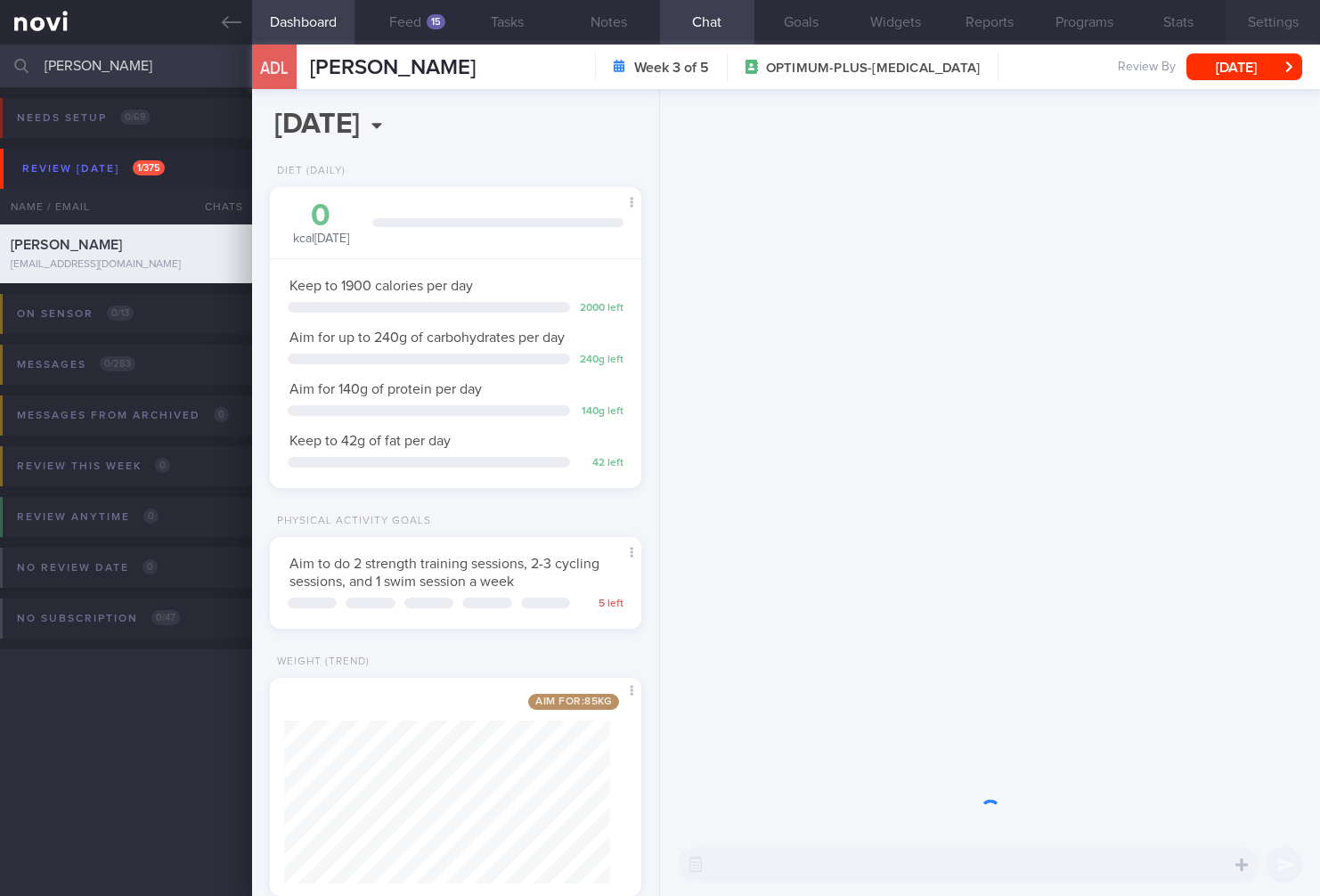 click on "Settings" at bounding box center [1273, 22] 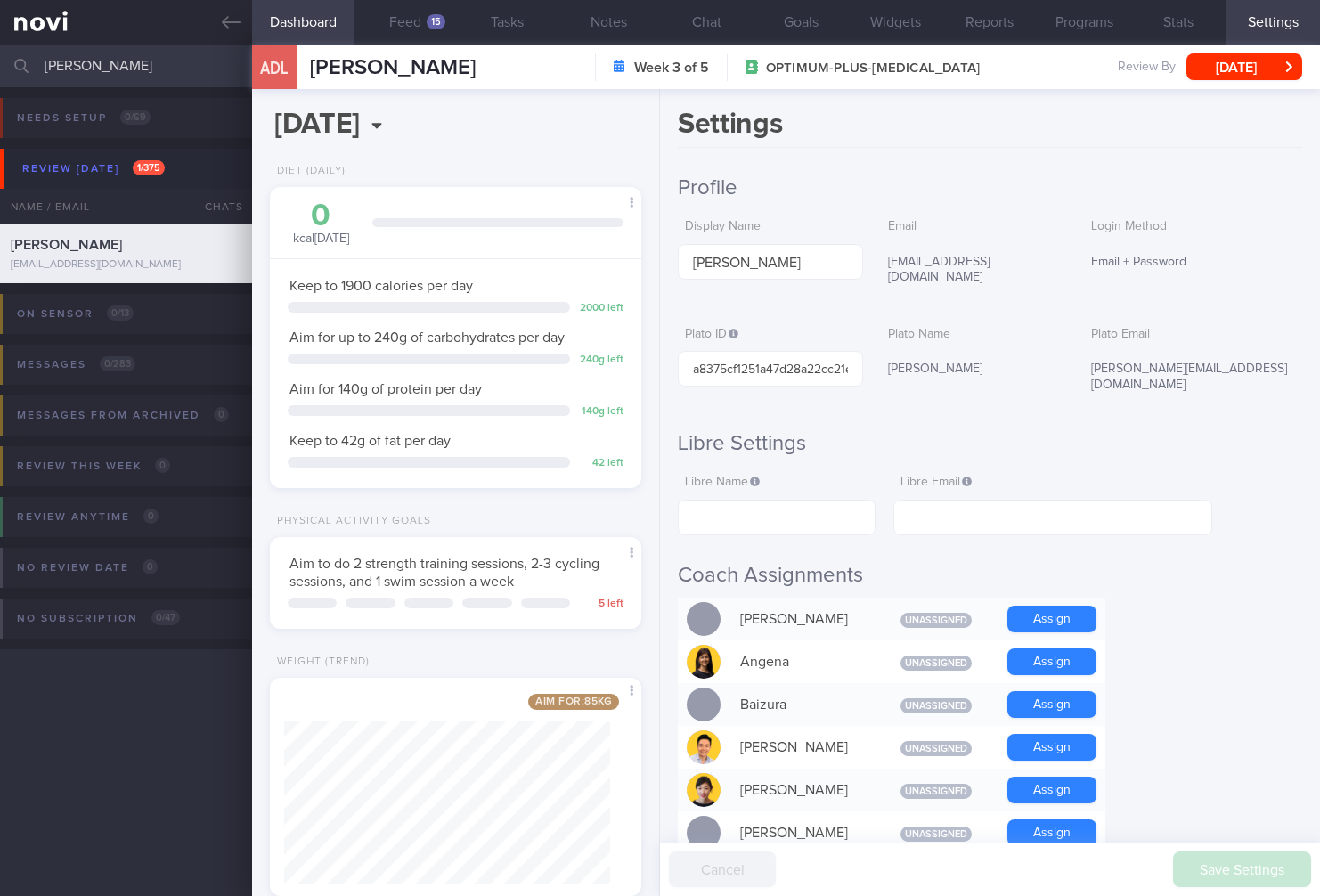scroll, scrollTop: 297, scrollLeft: 0, axis: vertical 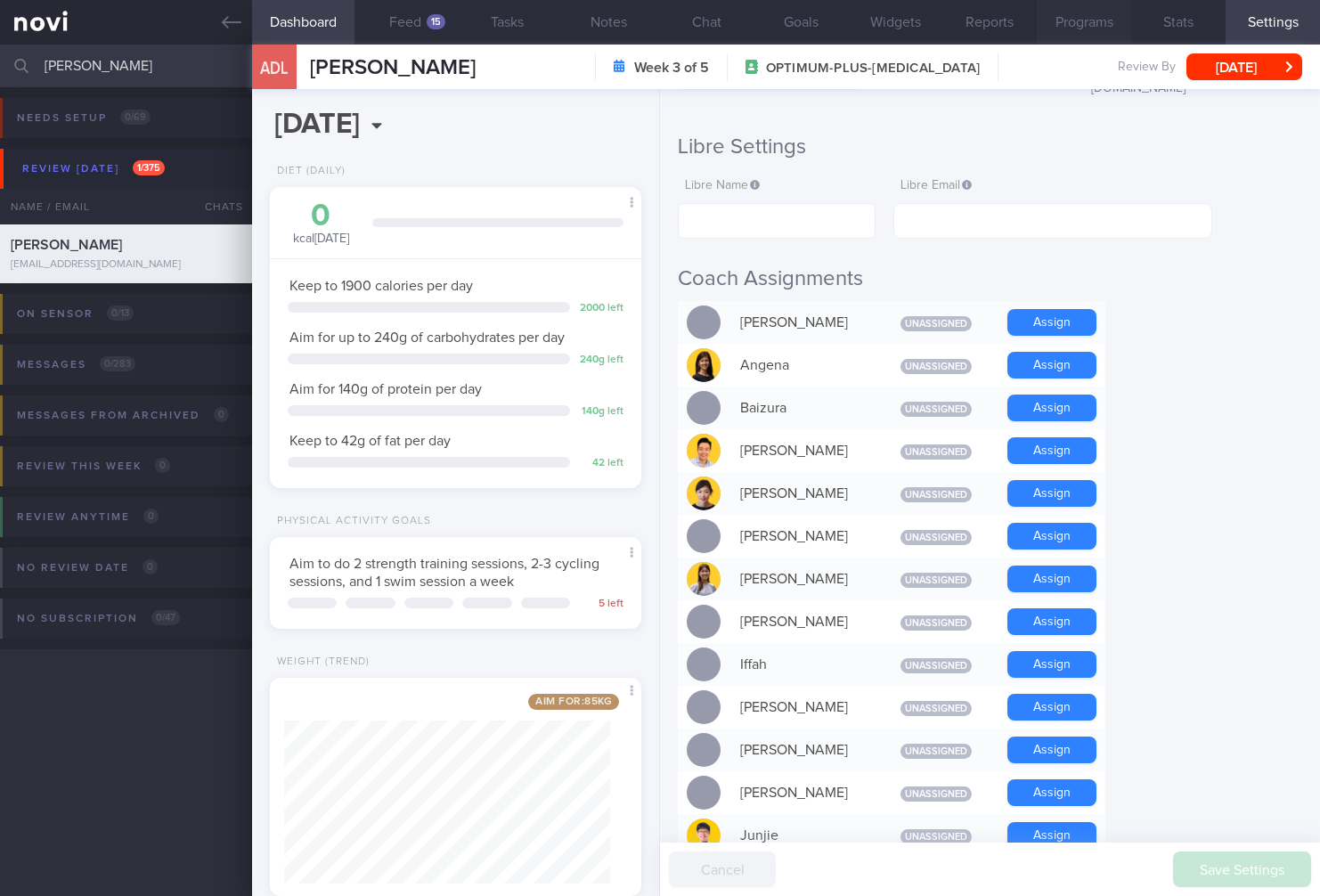 click on "Programs" at bounding box center [1084, 22] 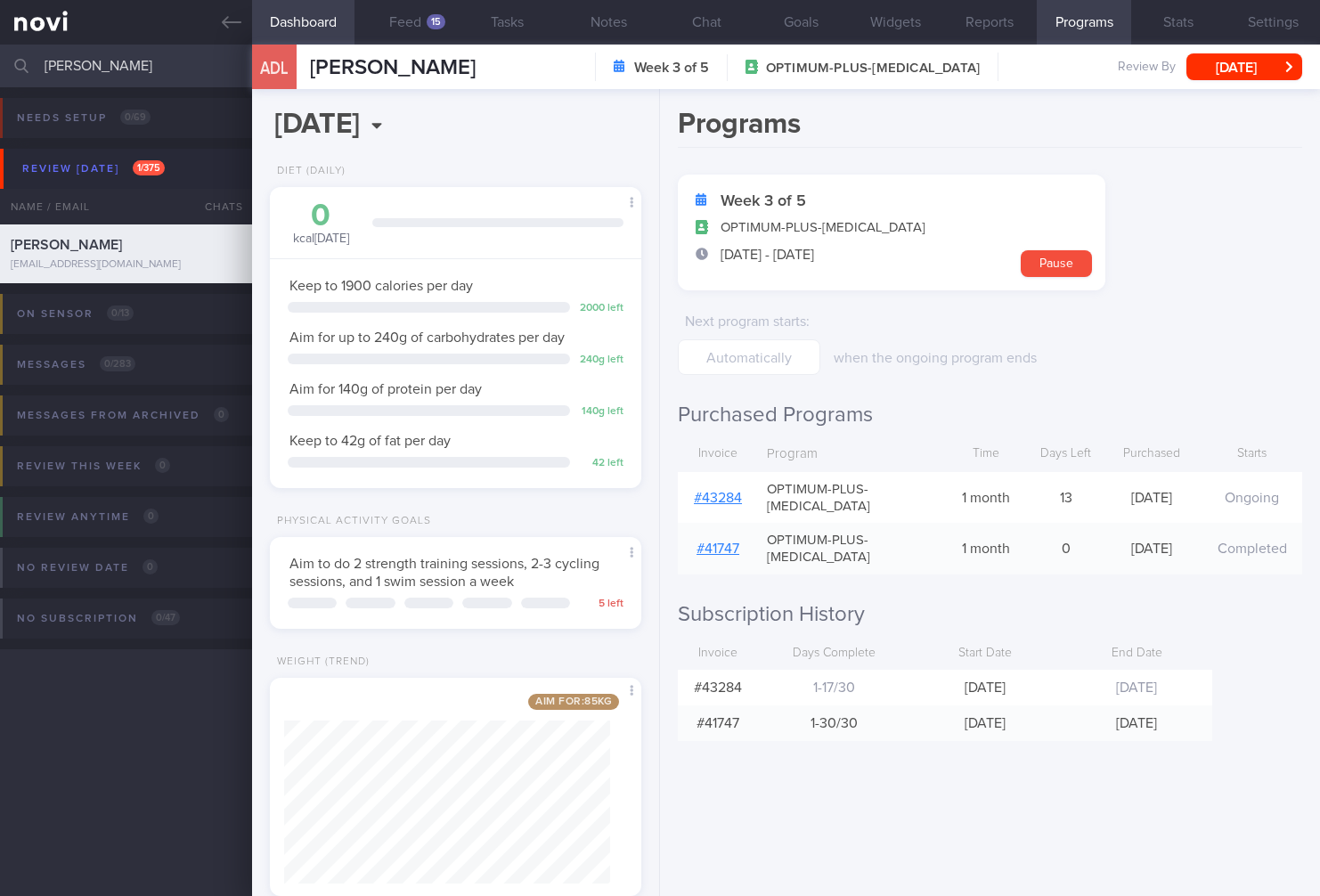 type 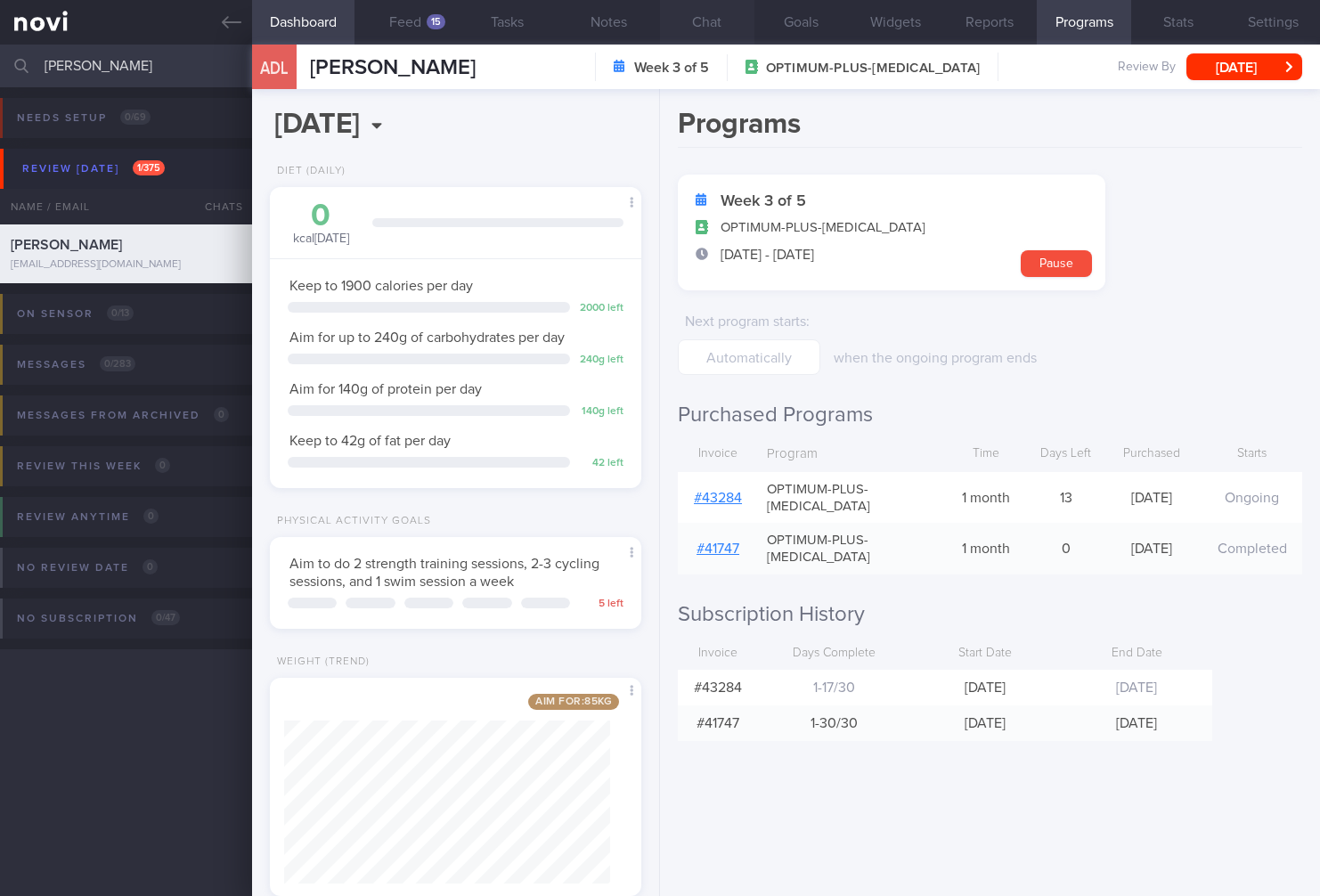 click on "Chat" at bounding box center [707, 22] 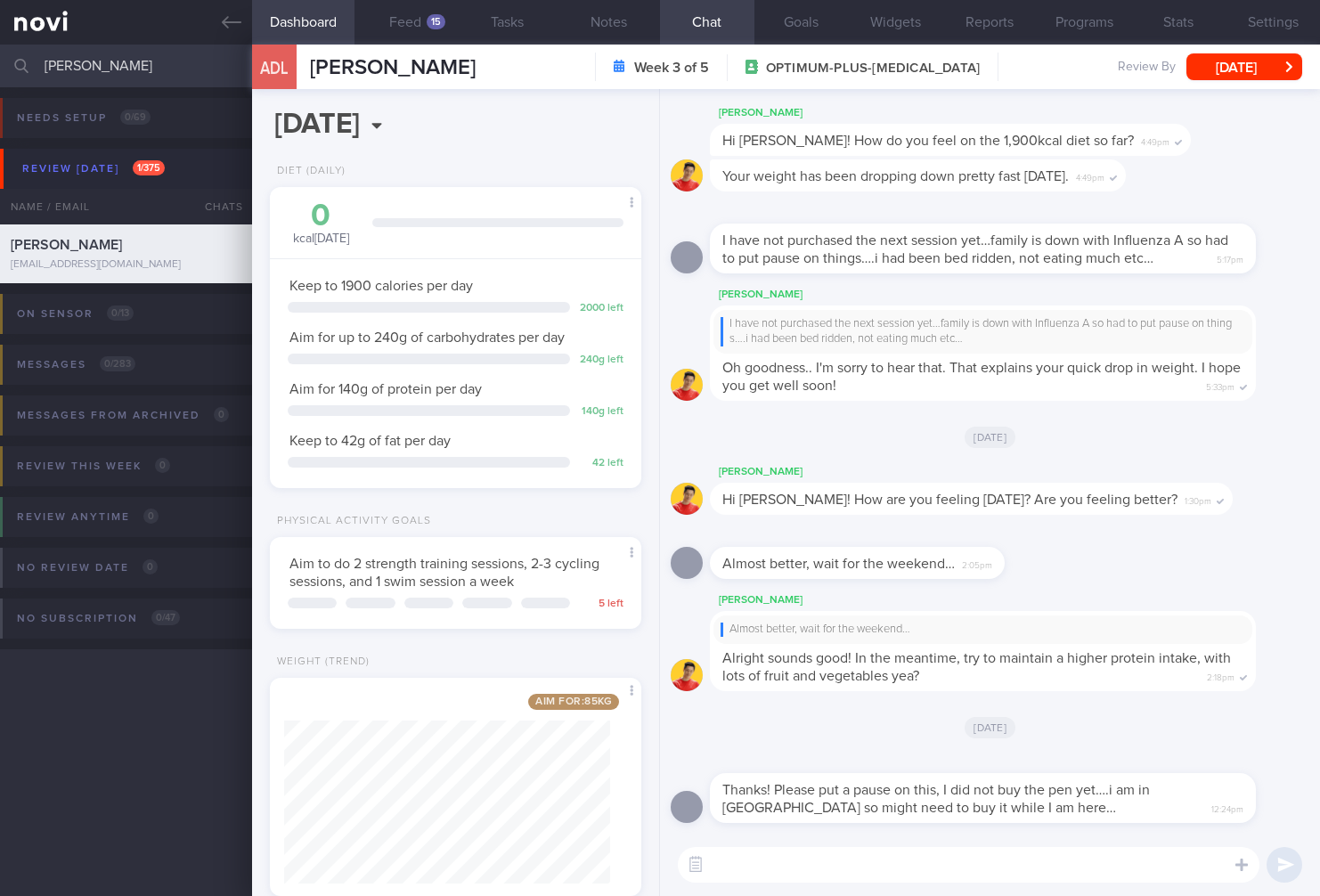 scroll, scrollTop: 0, scrollLeft: 0, axis: both 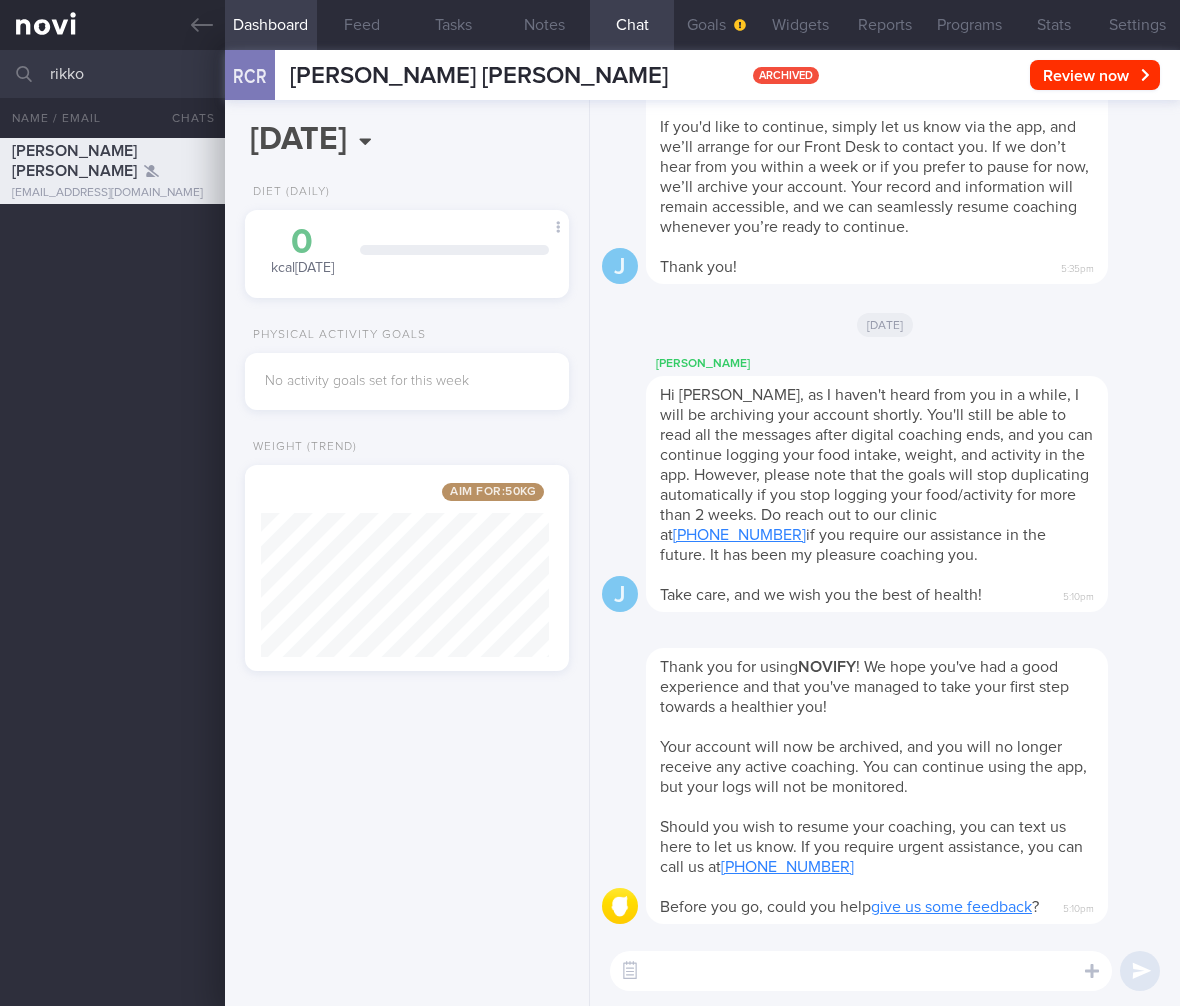 select on "6" 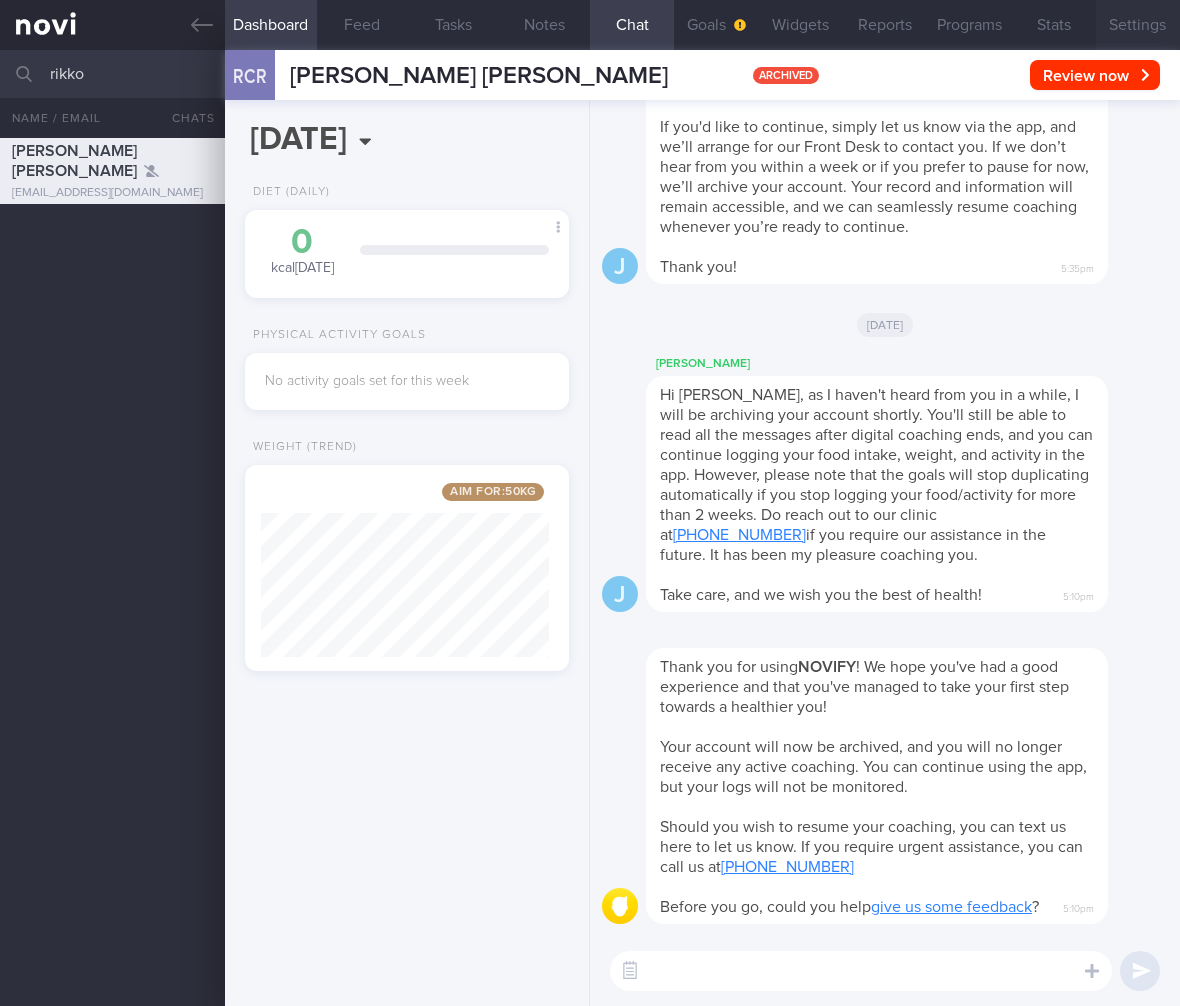 scroll, scrollTop: 0, scrollLeft: 0, axis: both 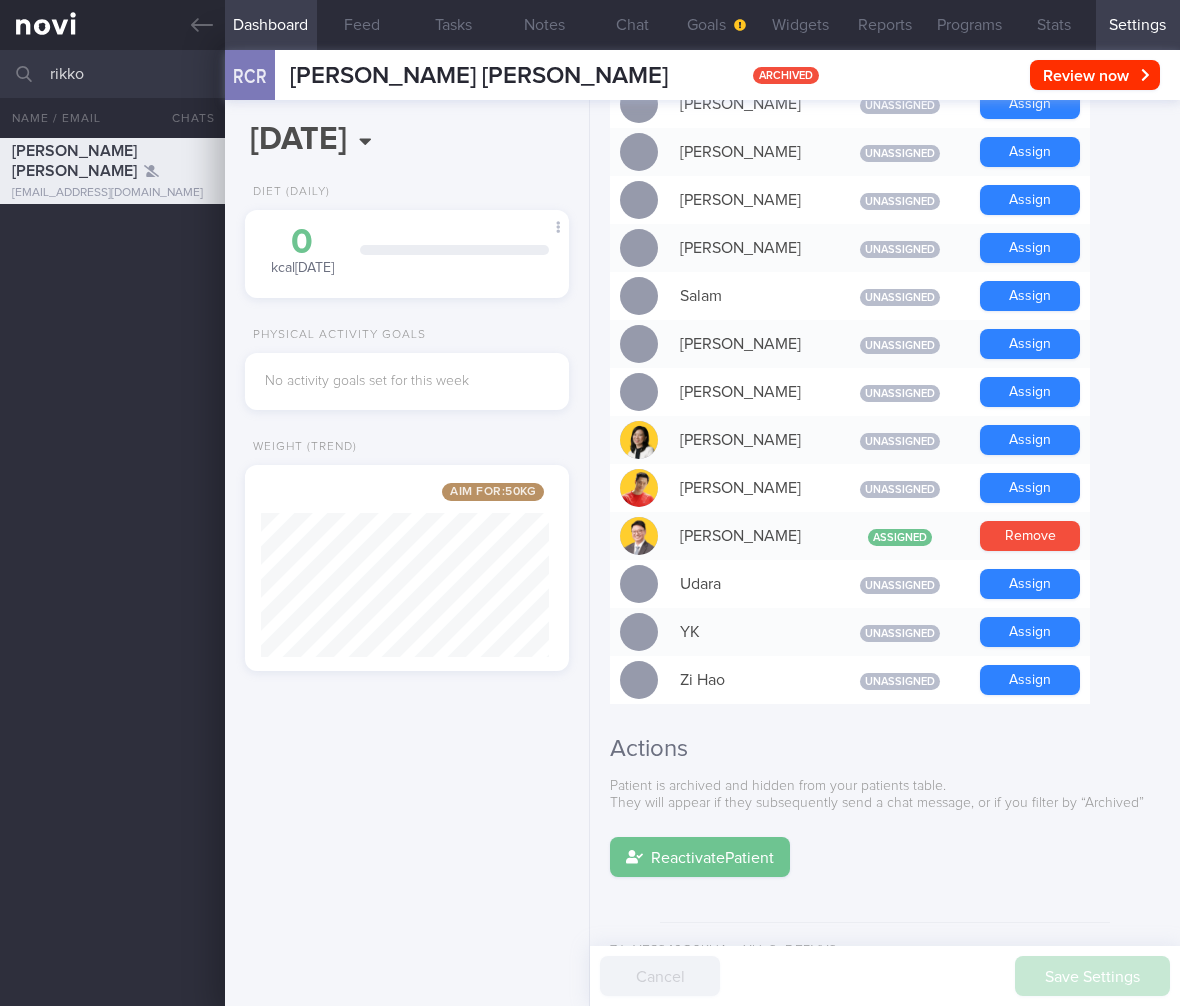 click on "Reactivate  Patient" at bounding box center (700, 857) 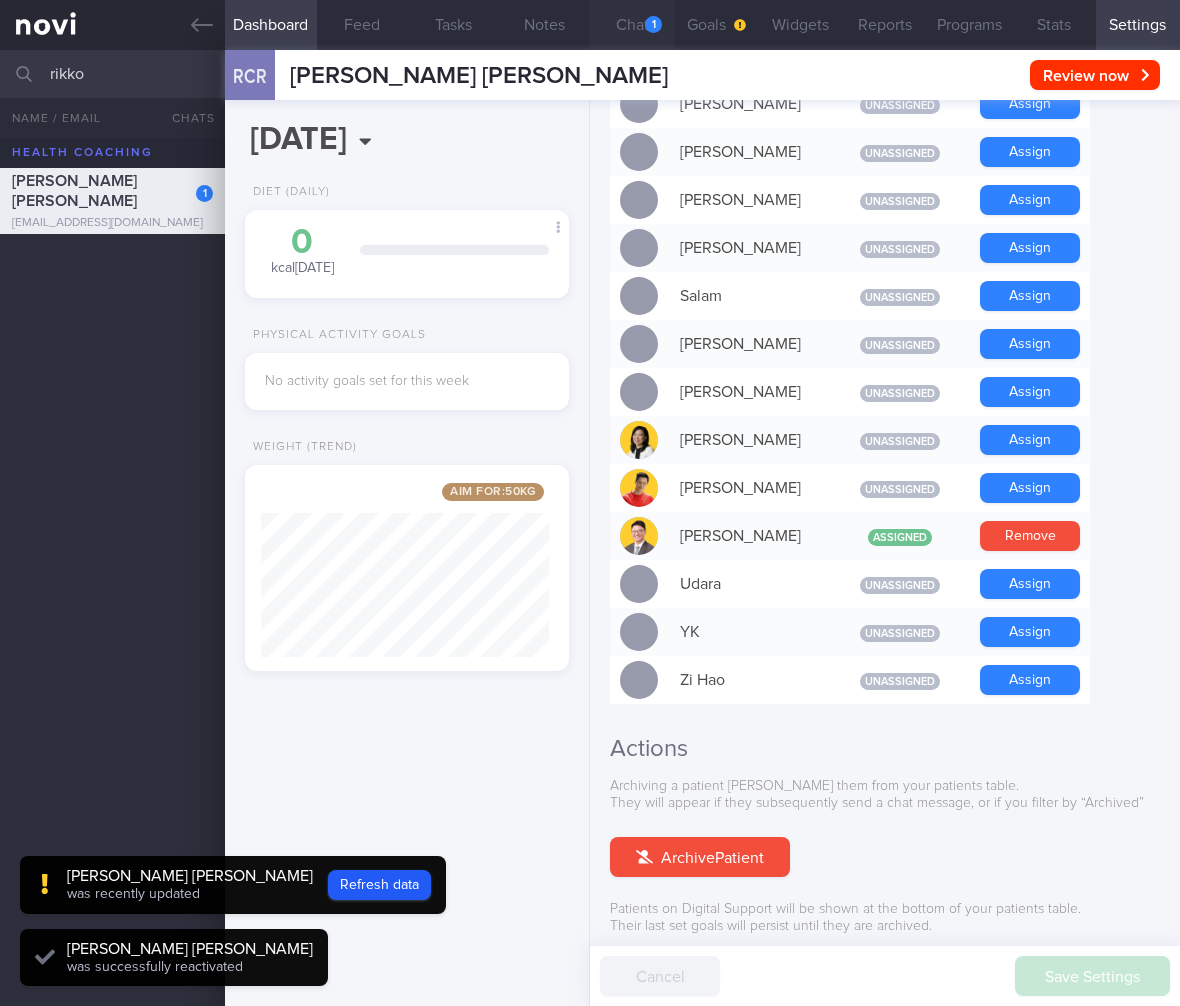 click on "Chat
1" at bounding box center (632, 25) 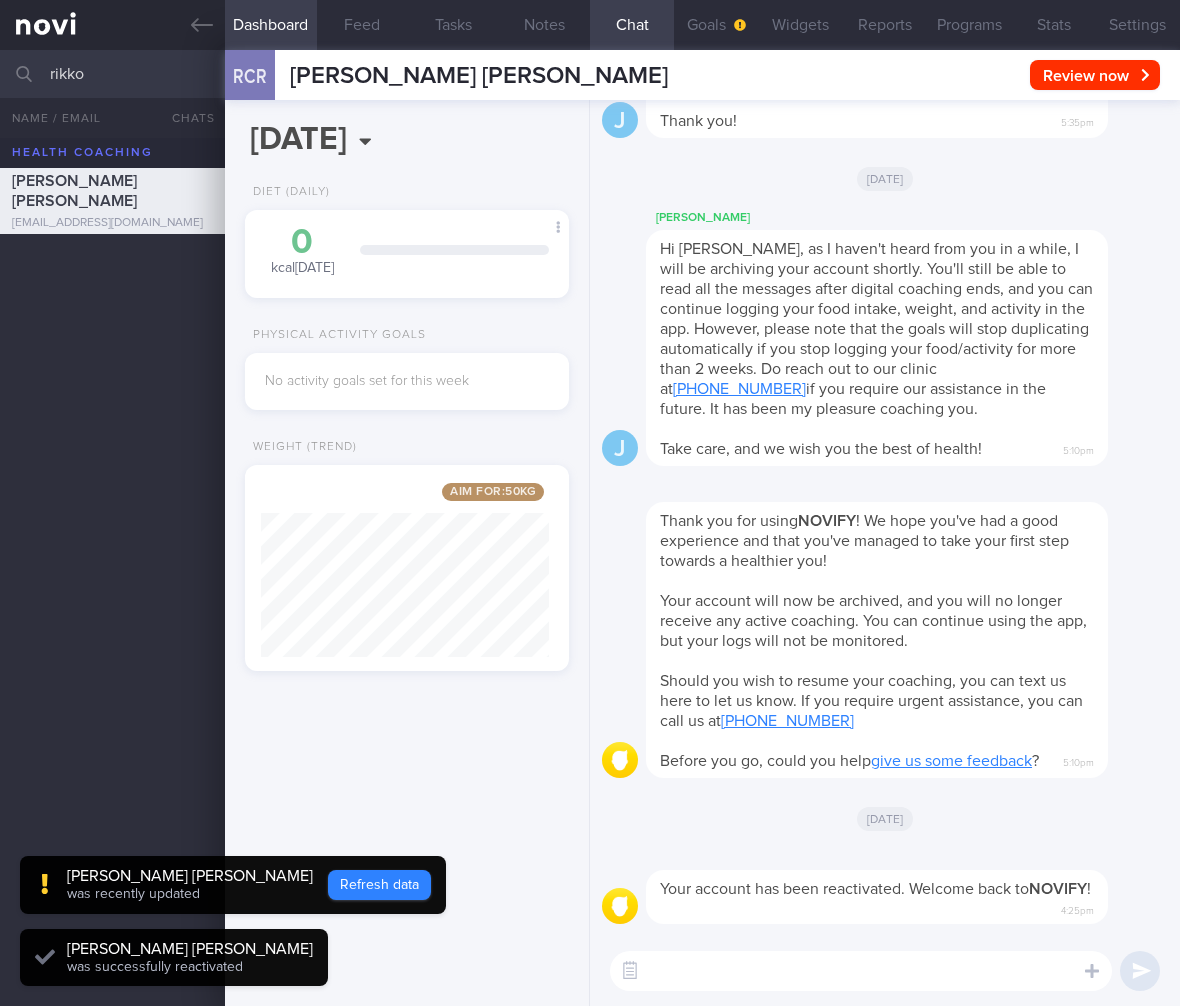 click on "Refresh data" at bounding box center (379, 885) 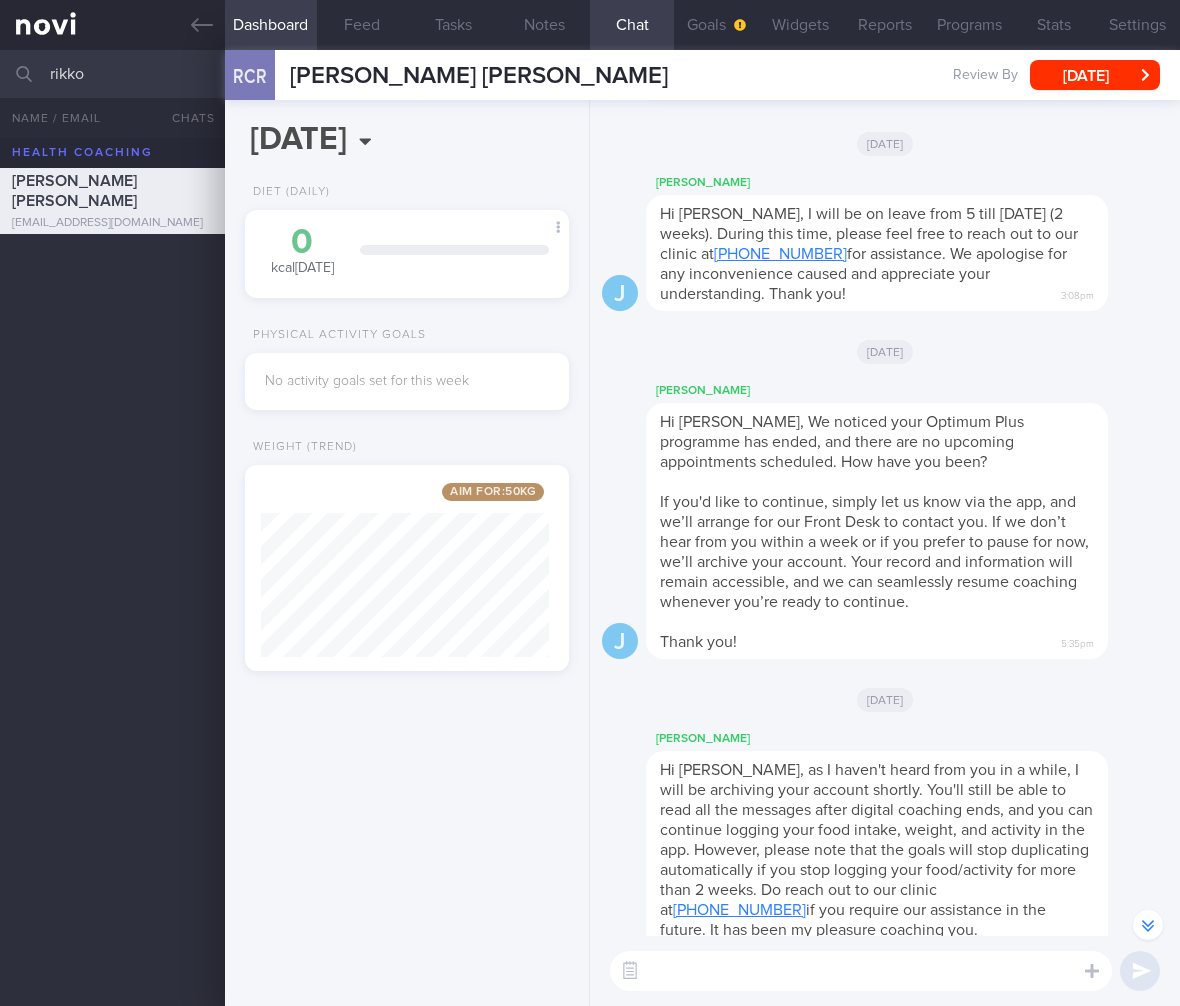scroll, scrollTop: -315, scrollLeft: 0, axis: vertical 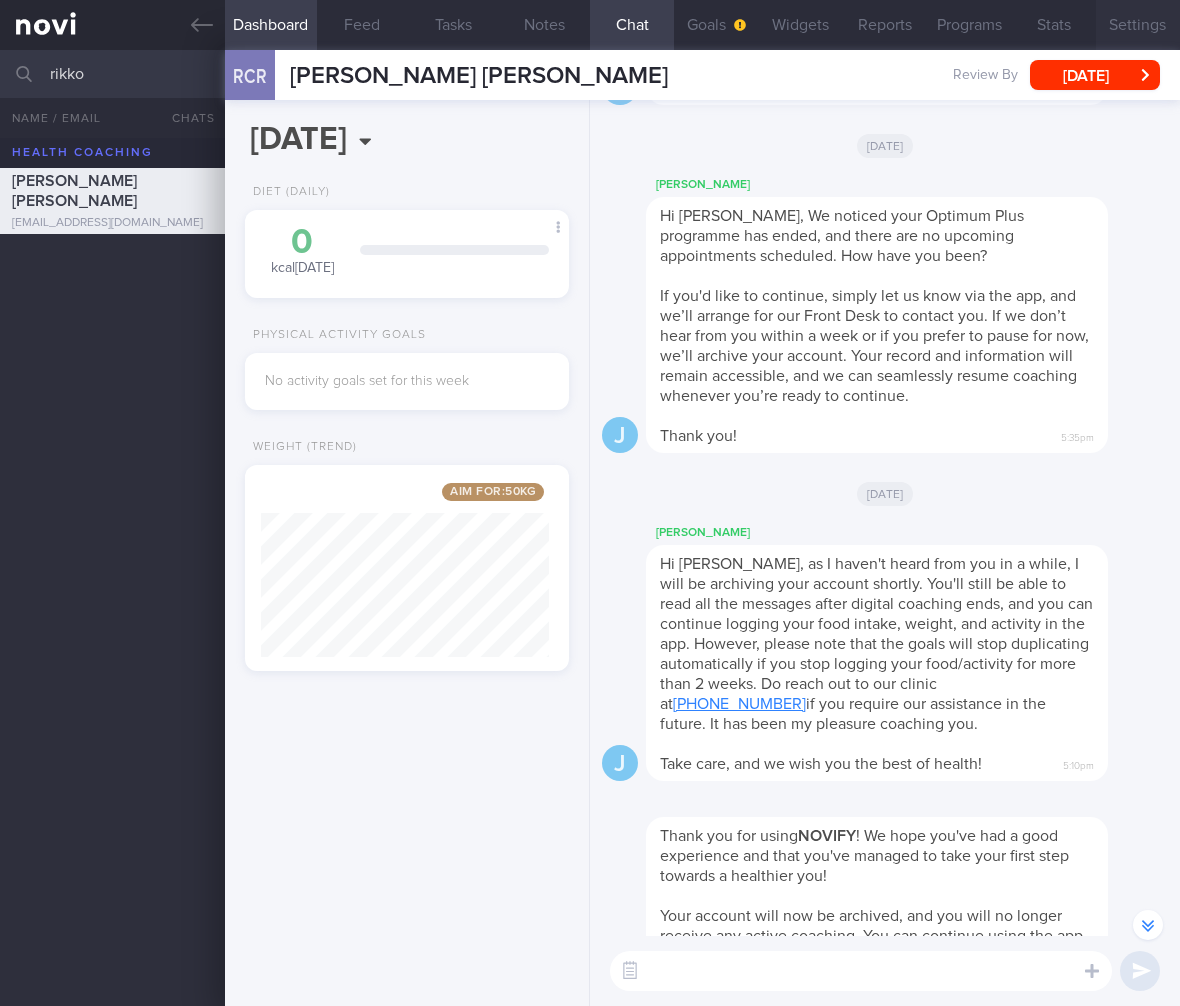 click on "Settings" at bounding box center (1138, 25) 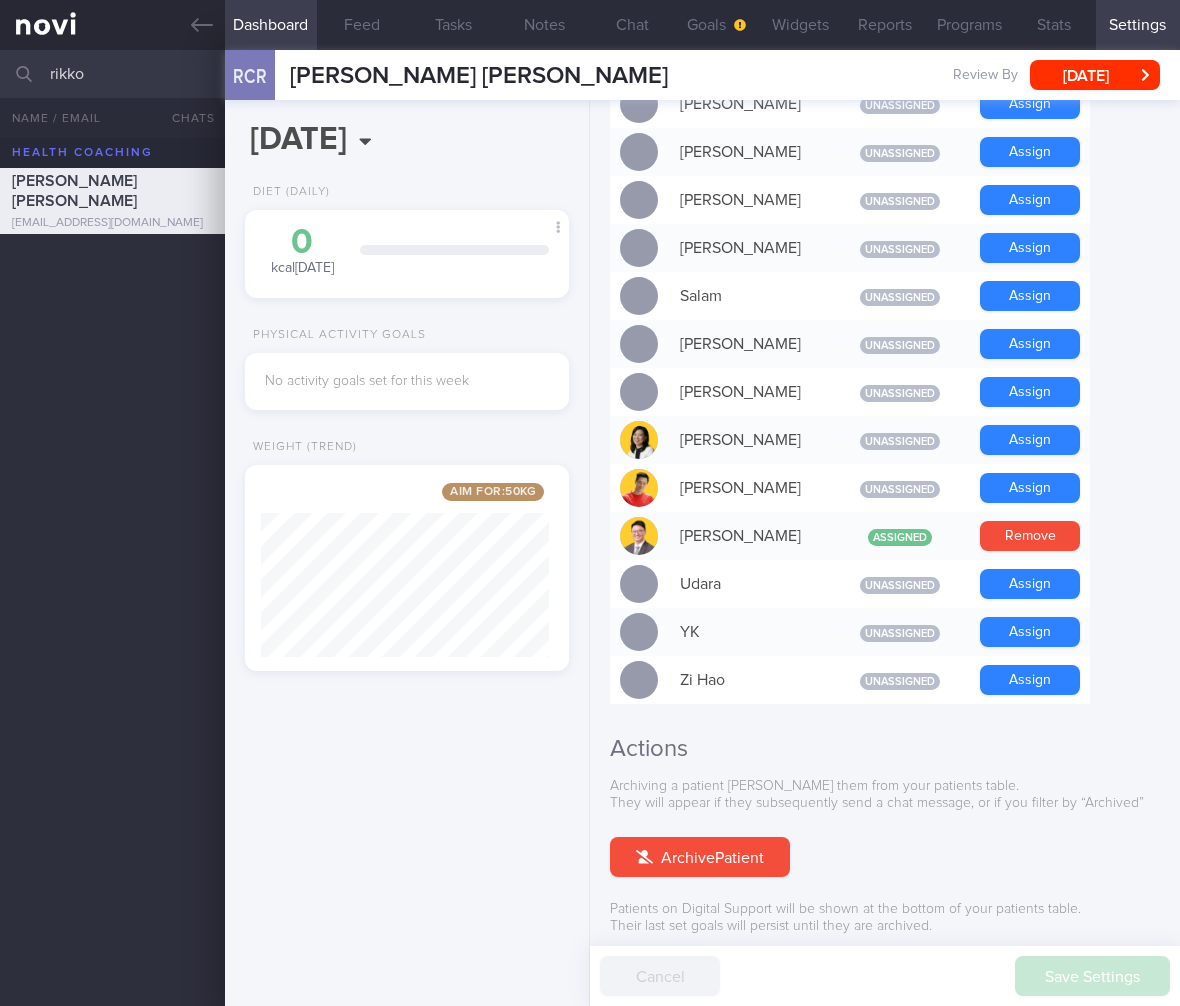 scroll, scrollTop: 1562, scrollLeft: 0, axis: vertical 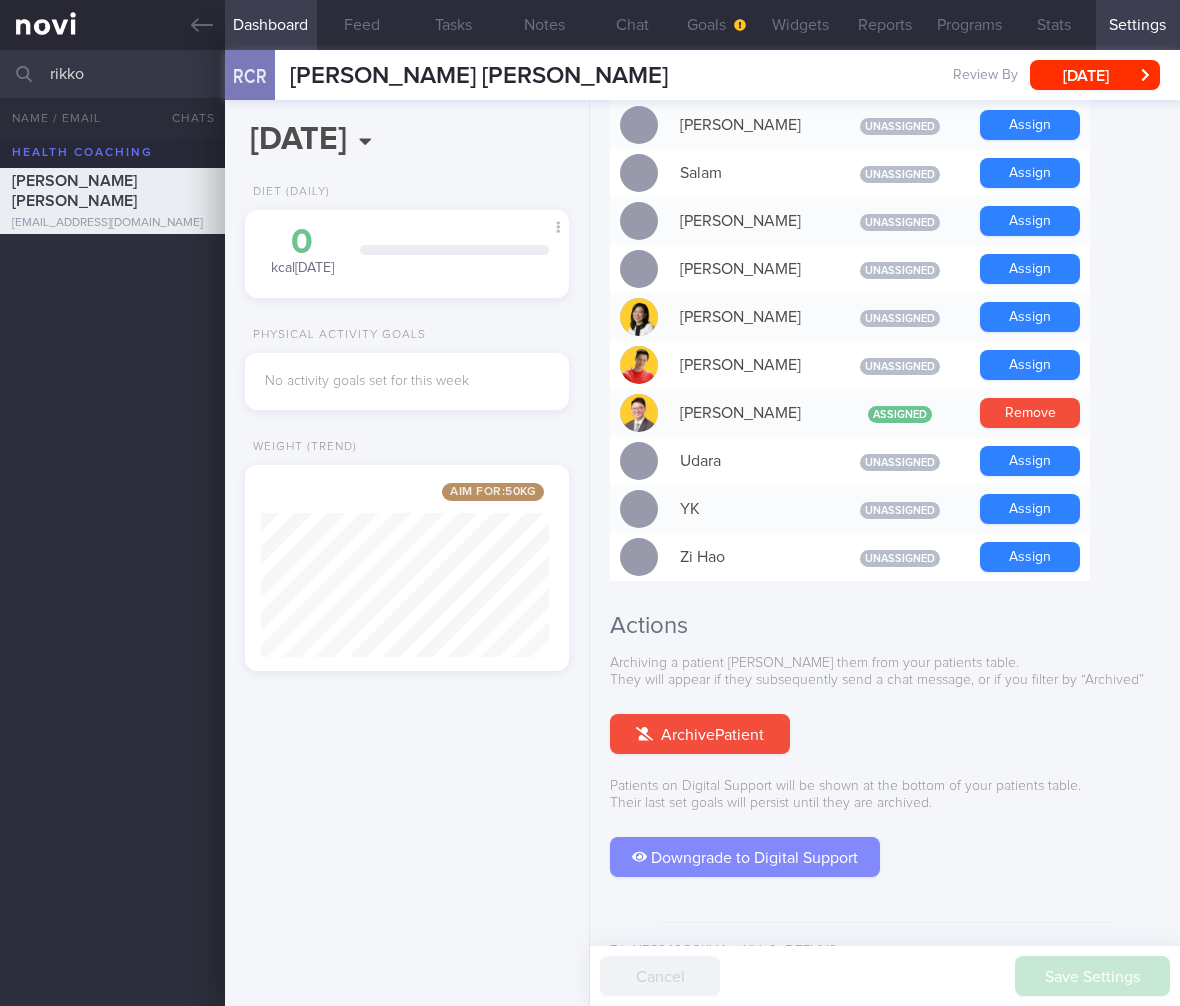 click on "Downgrade to Digital Support" at bounding box center [745, 857] 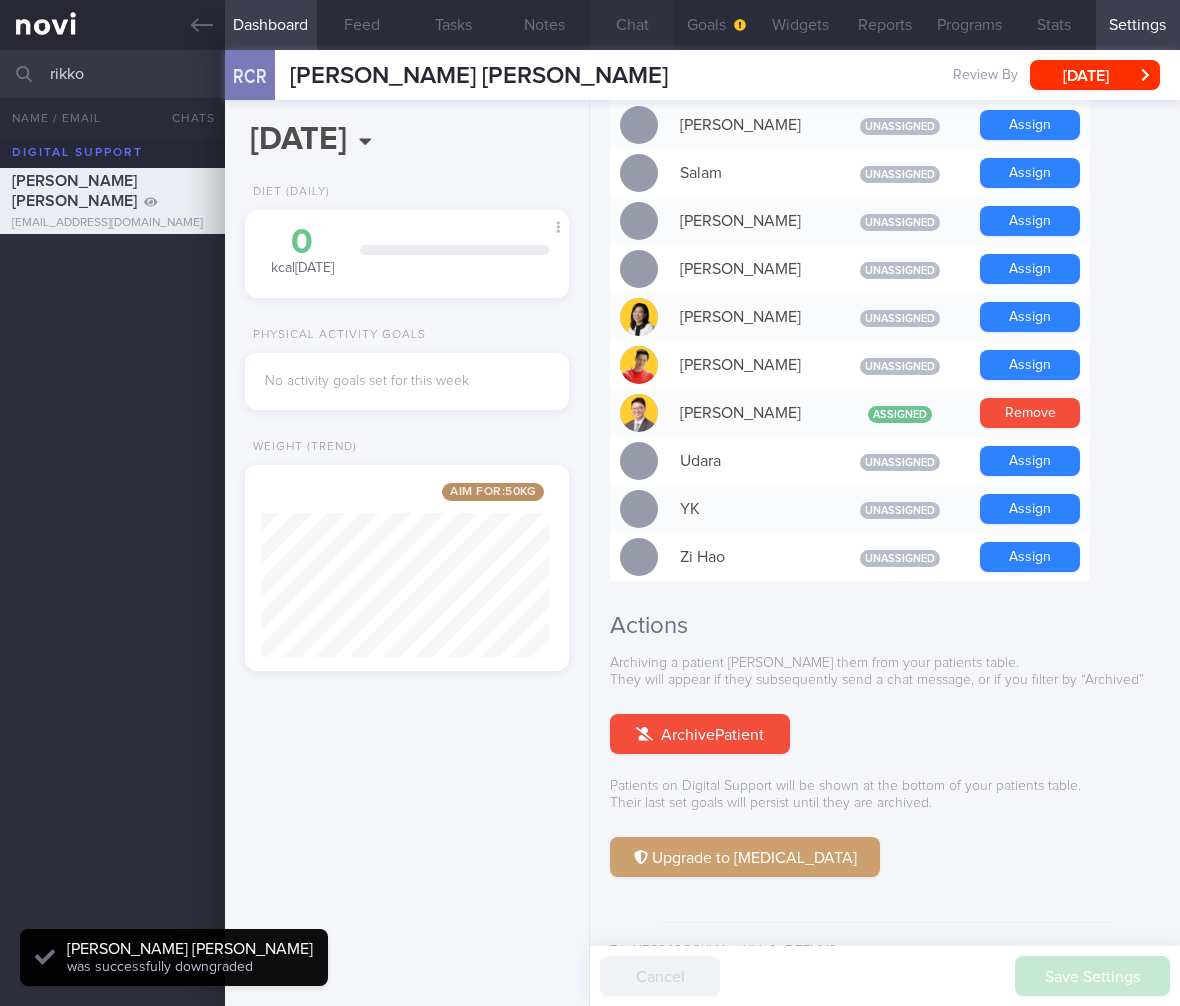 click on "Chat" at bounding box center (632, 25) 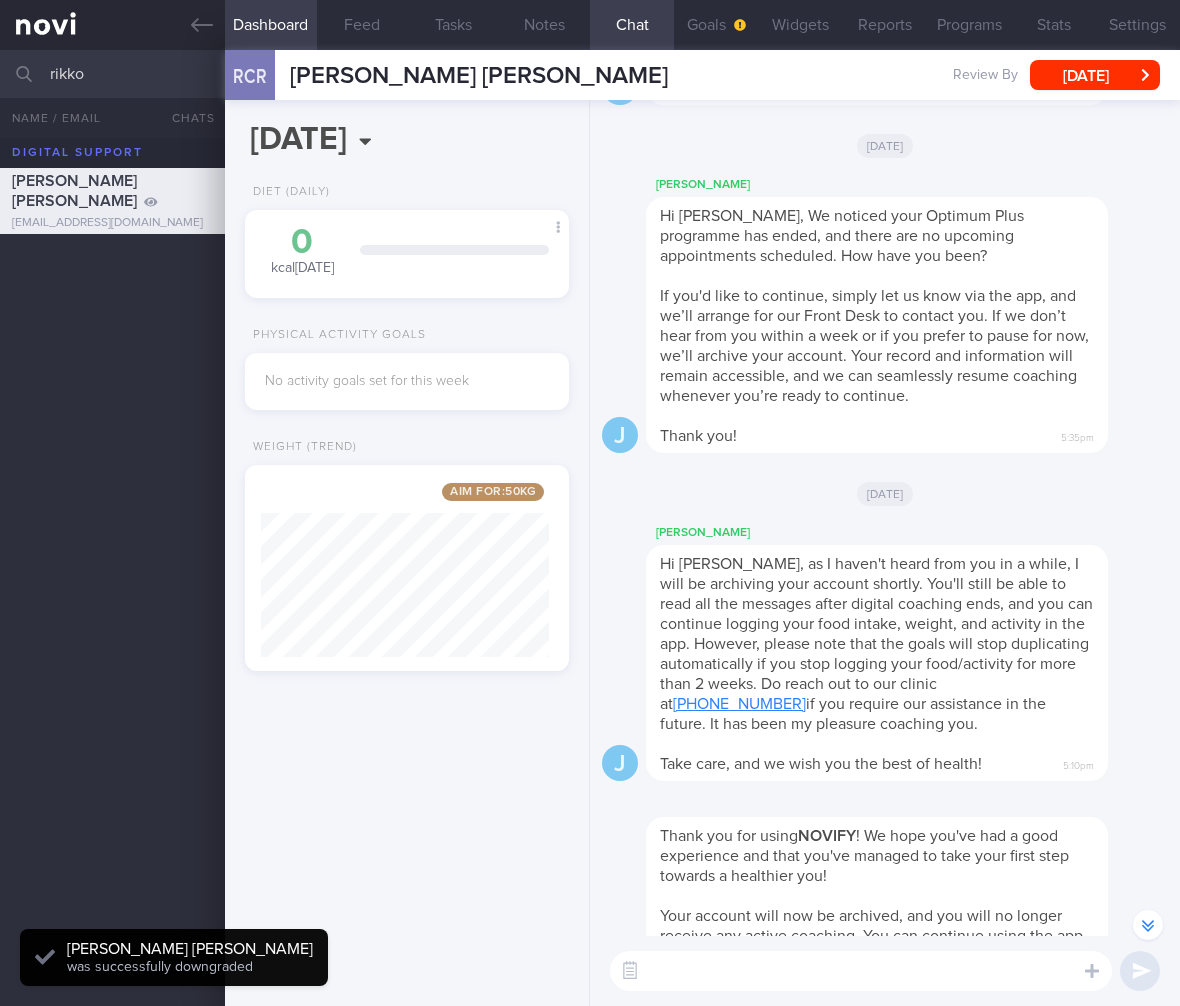 drag, startPoint x: 637, startPoint y: 963, endPoint x: 666, endPoint y: 964, distance: 29.017237 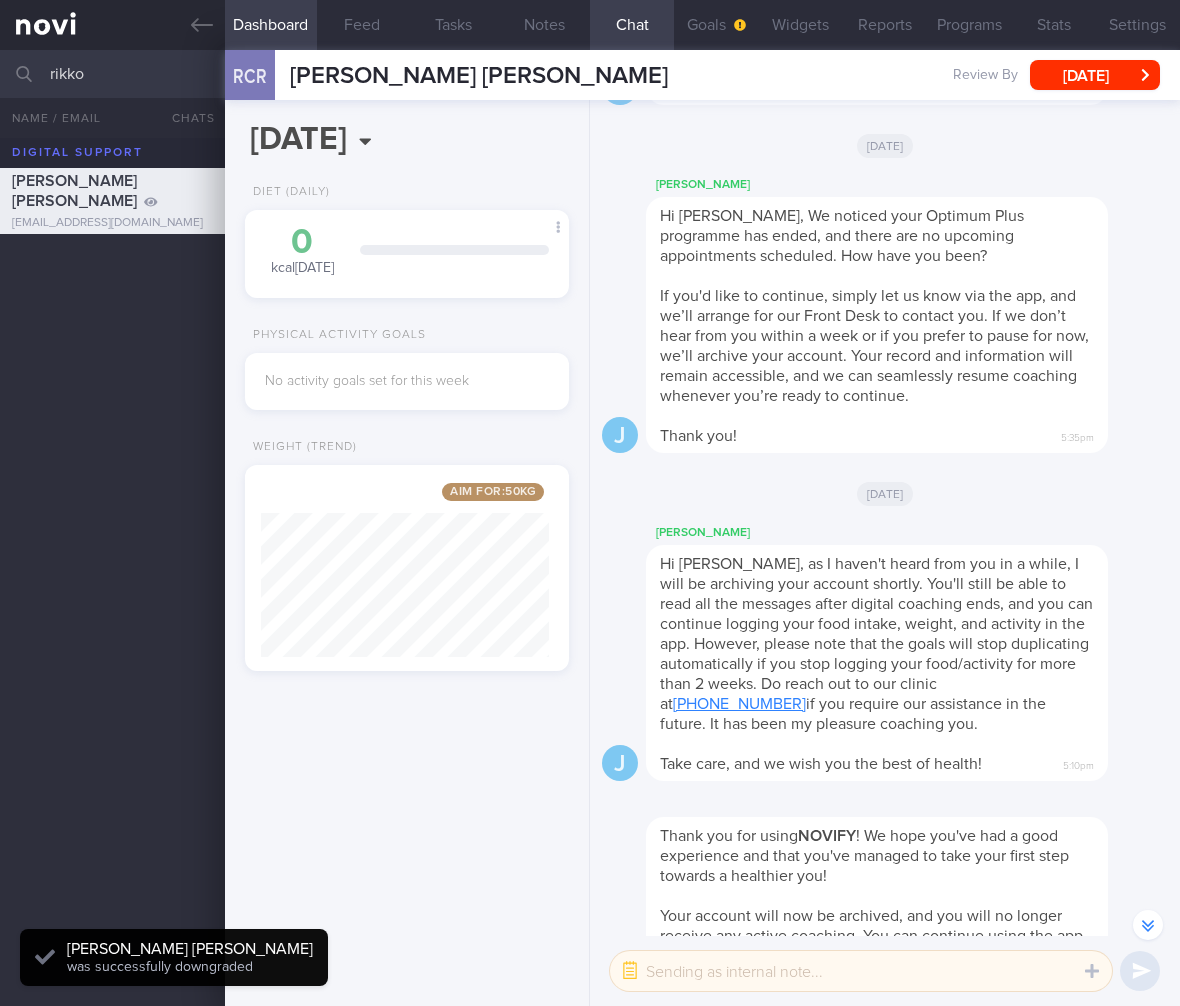 click at bounding box center (861, 971) 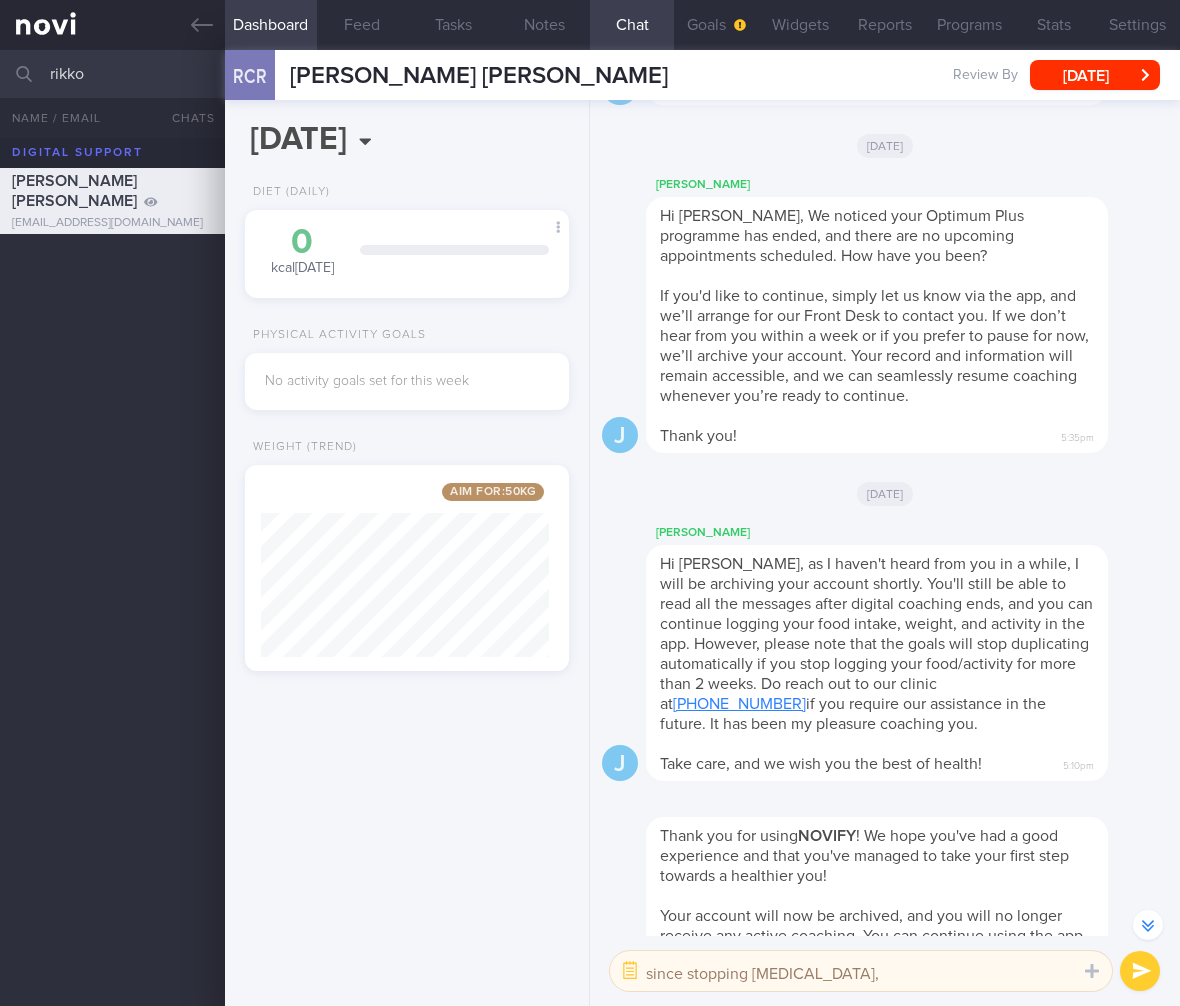 scroll, scrollTop: 0, scrollLeft: 0, axis: both 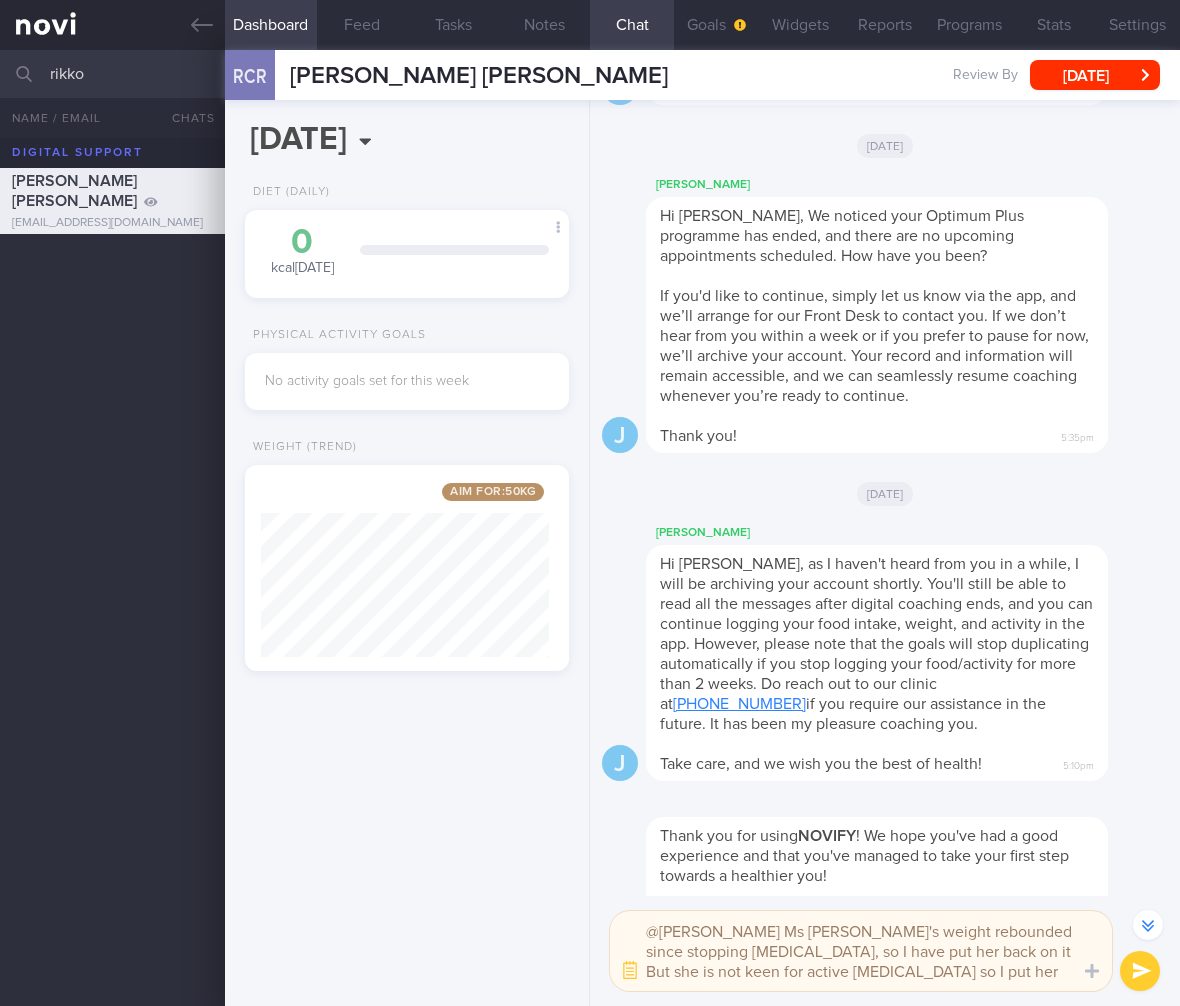 type on "@[PERSON_NAME] Ms [PERSON_NAME]'s weight rebounded since stopping [MEDICAL_DATA], so I have put her back on it But she is not keen for active [MEDICAL_DATA] so I put her back on digital support." 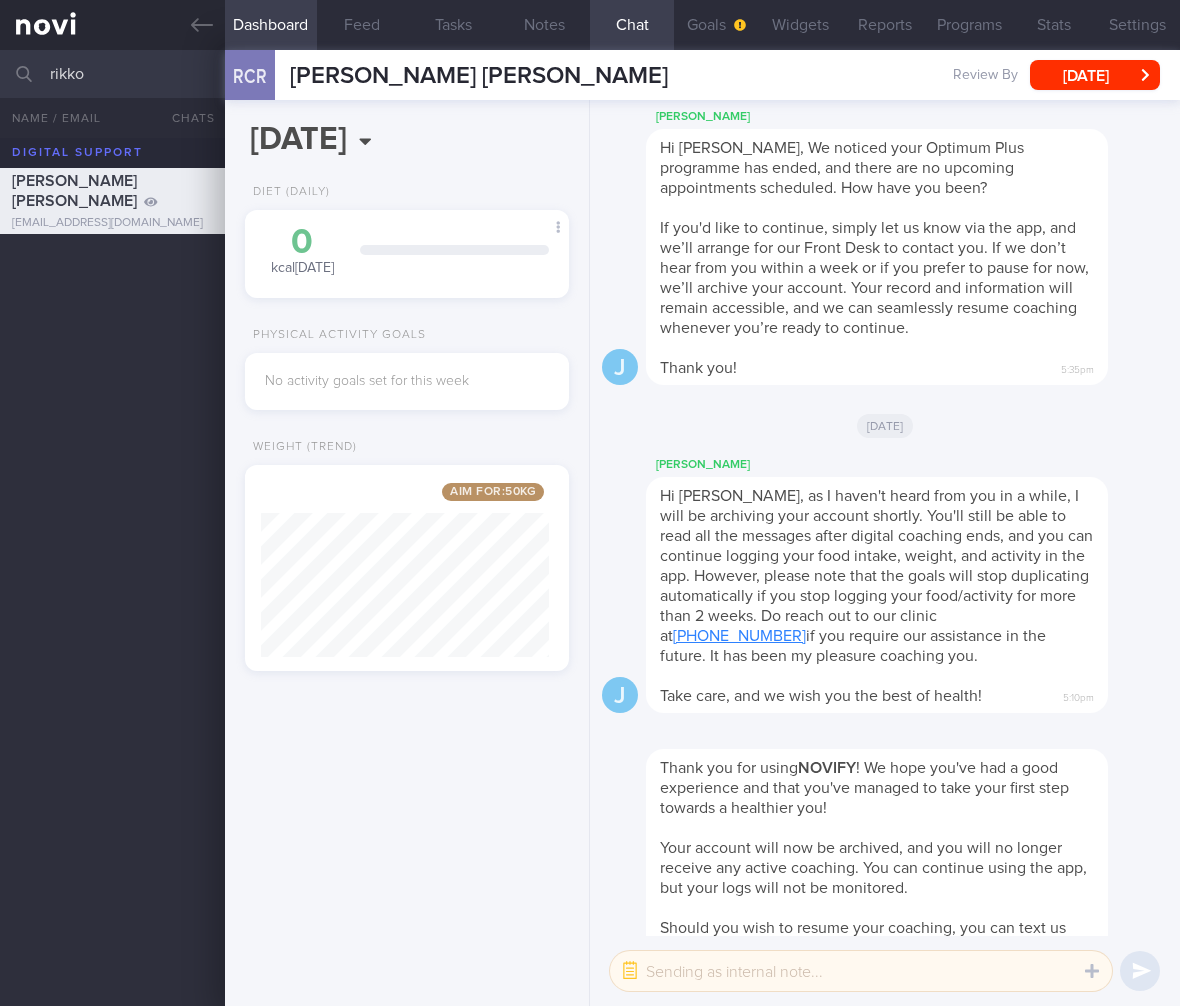 scroll, scrollTop: 0, scrollLeft: 0, axis: both 